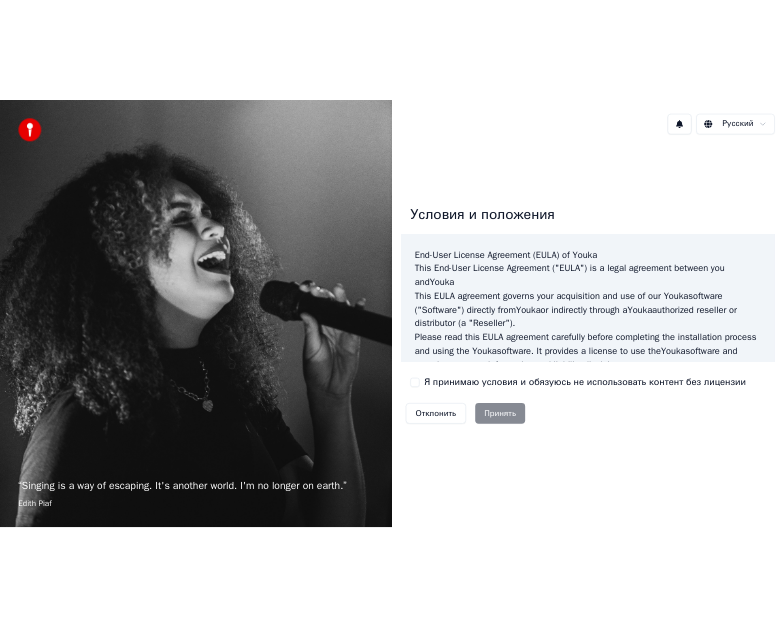 scroll, scrollTop: 0, scrollLeft: 0, axis: both 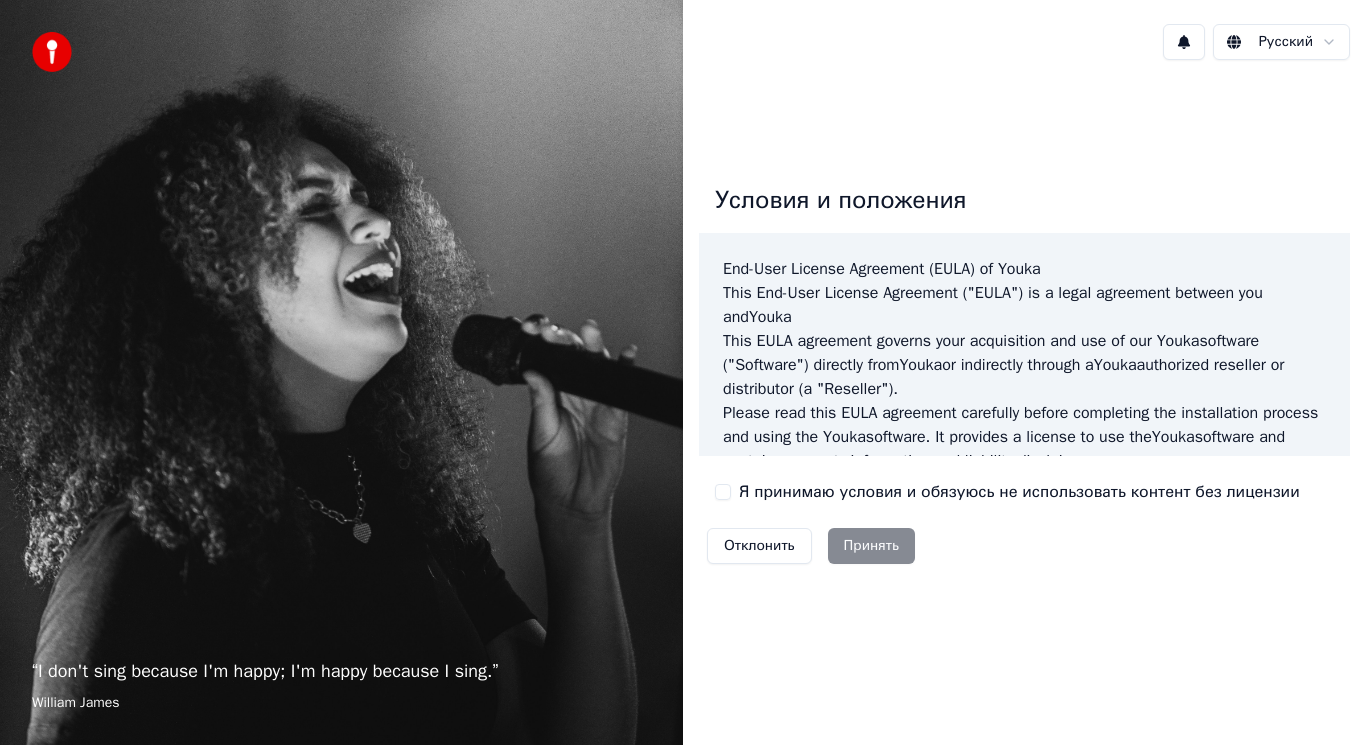click on "Отклонить Принять" at bounding box center (811, 546) 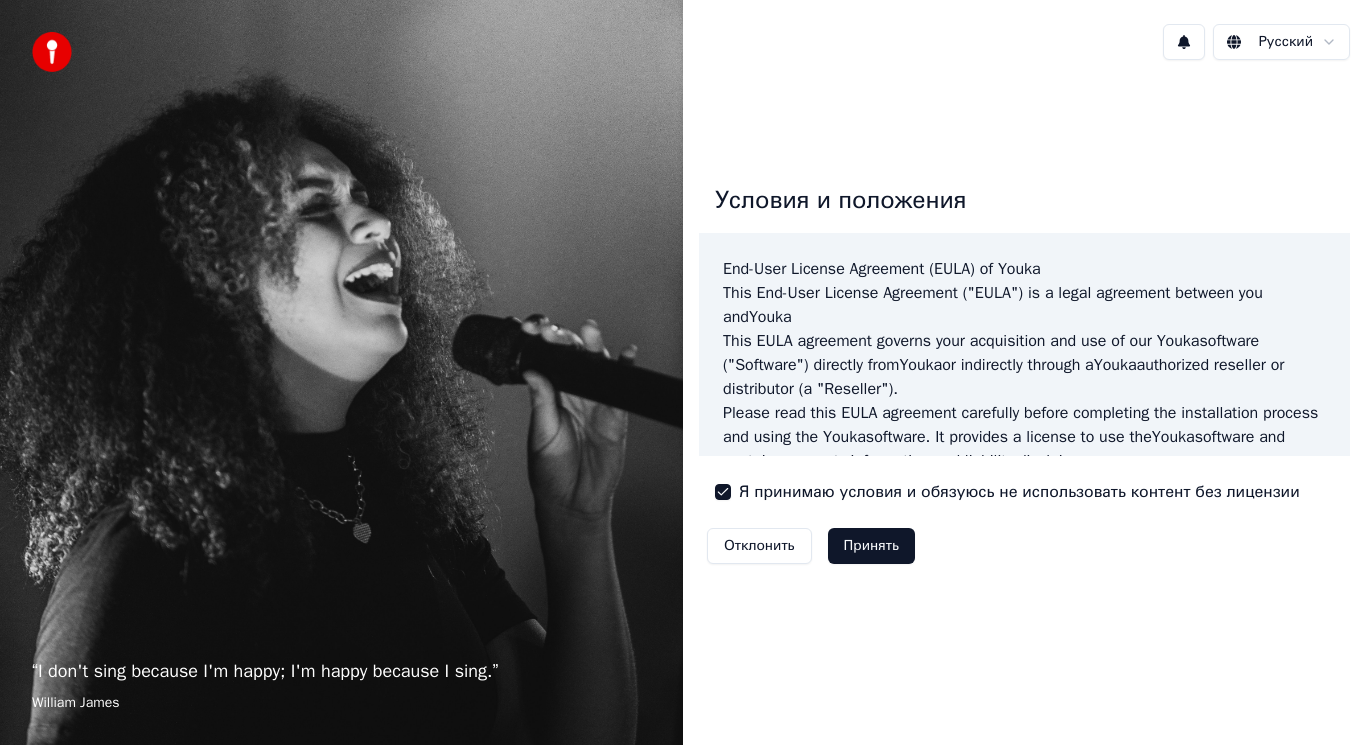 click on "Принять" at bounding box center [871, 546] 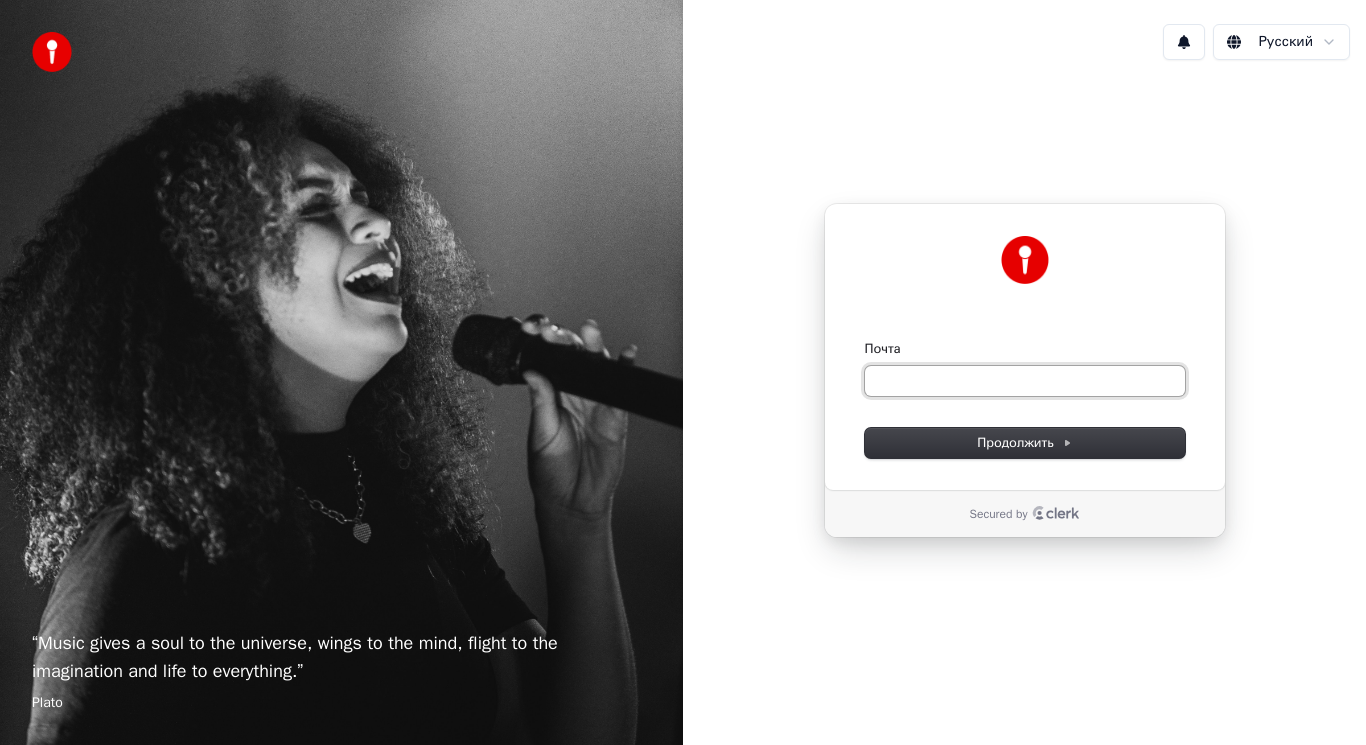 click on "Почта" at bounding box center [1025, 381] 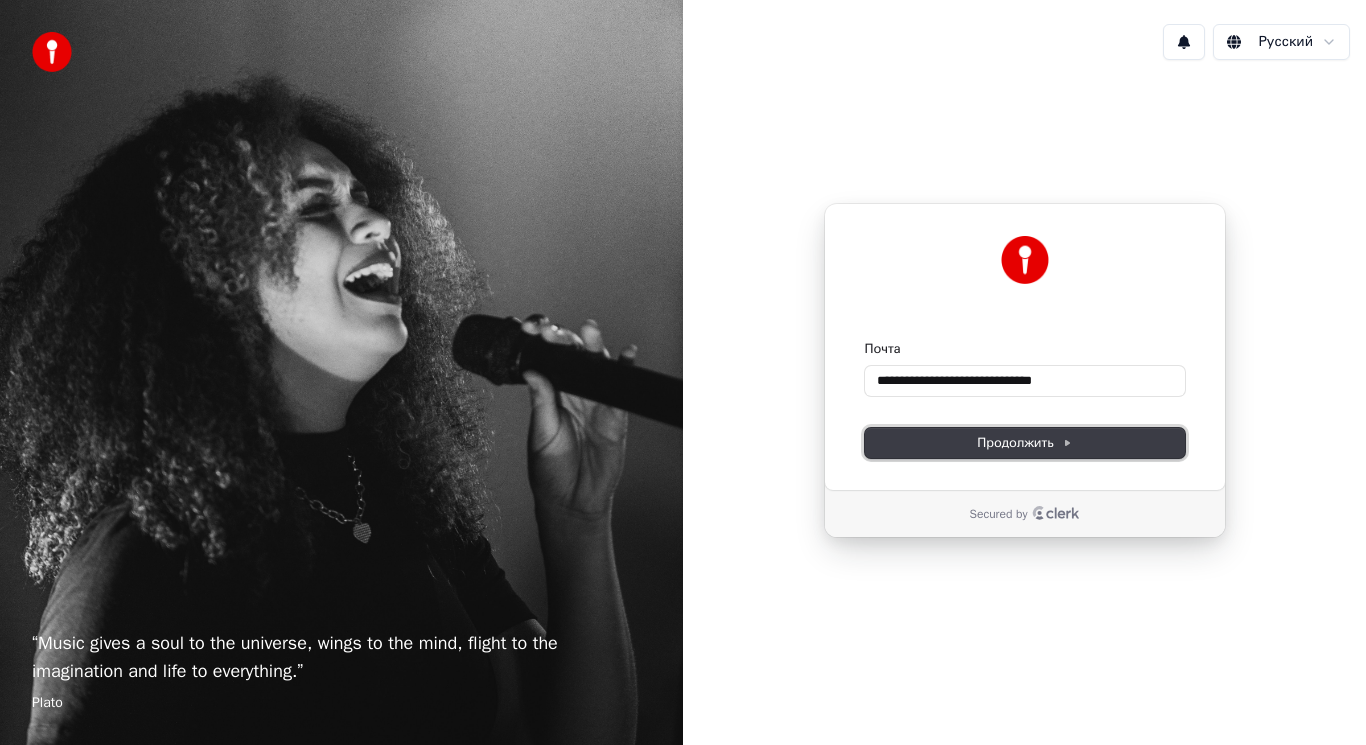 click on "Продолжить" at bounding box center (1025, 443) 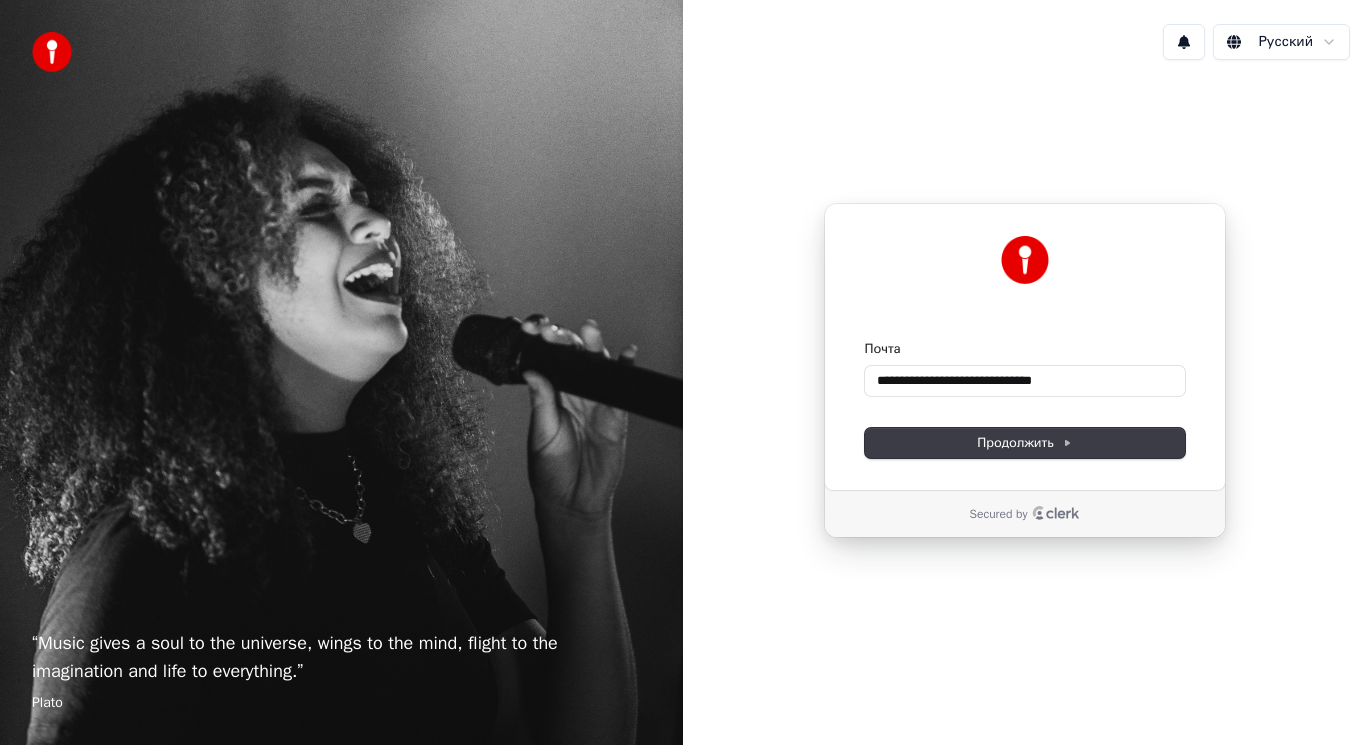 type on "**********" 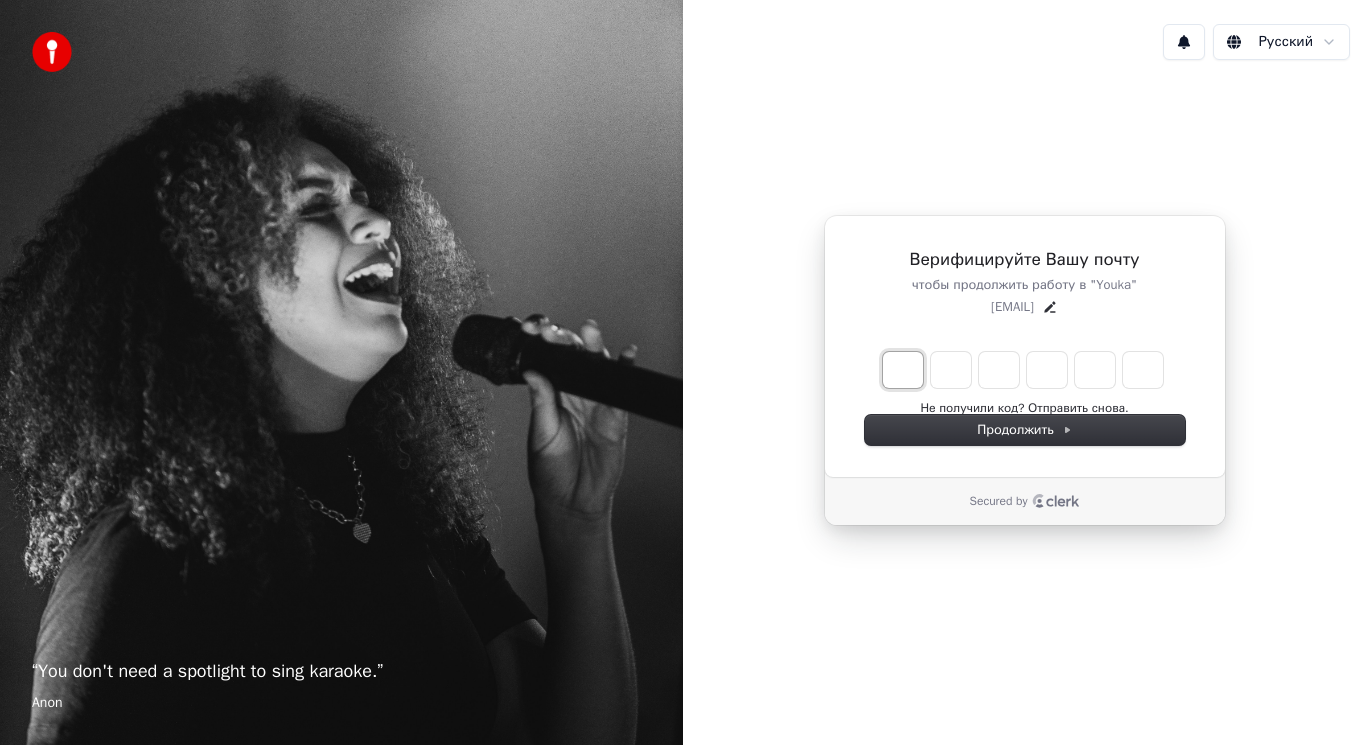 click at bounding box center [903, 370] 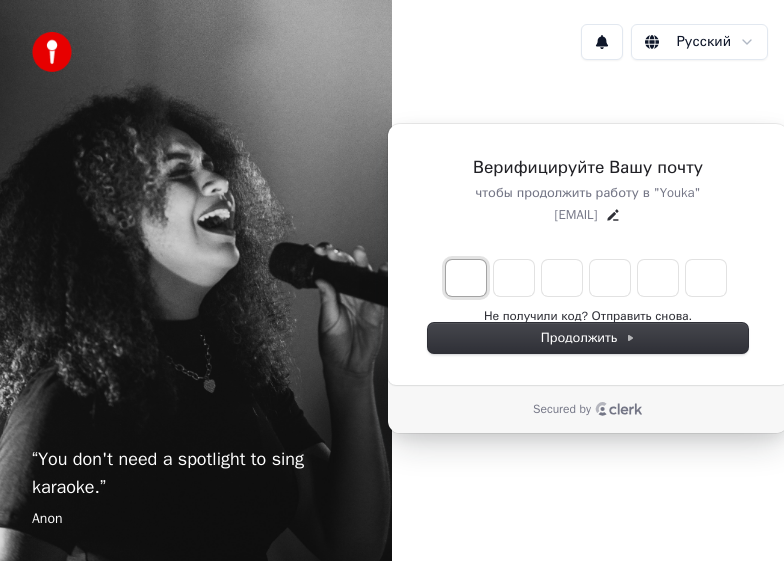 type on "*" 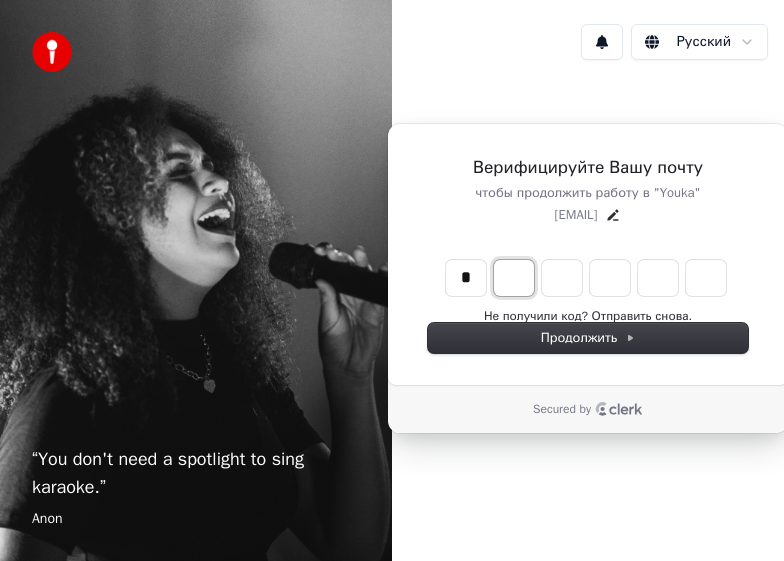 type on "*" 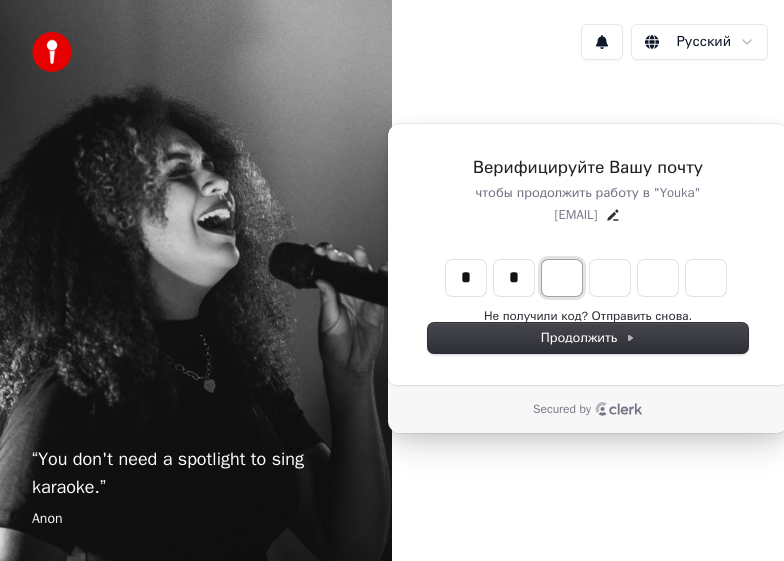 type on "**" 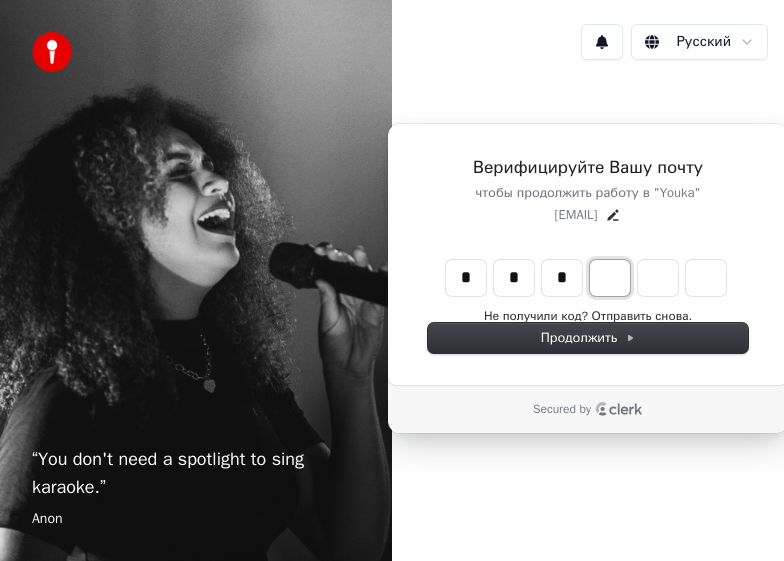 type on "***" 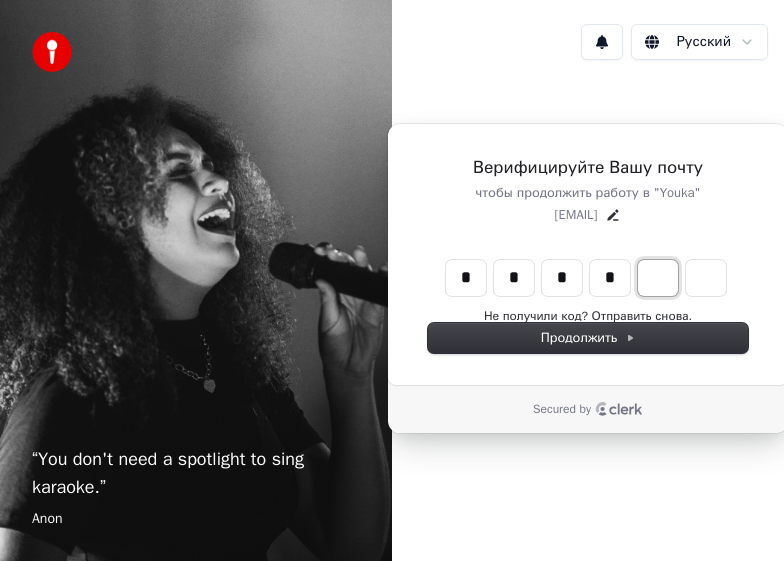 type on "****" 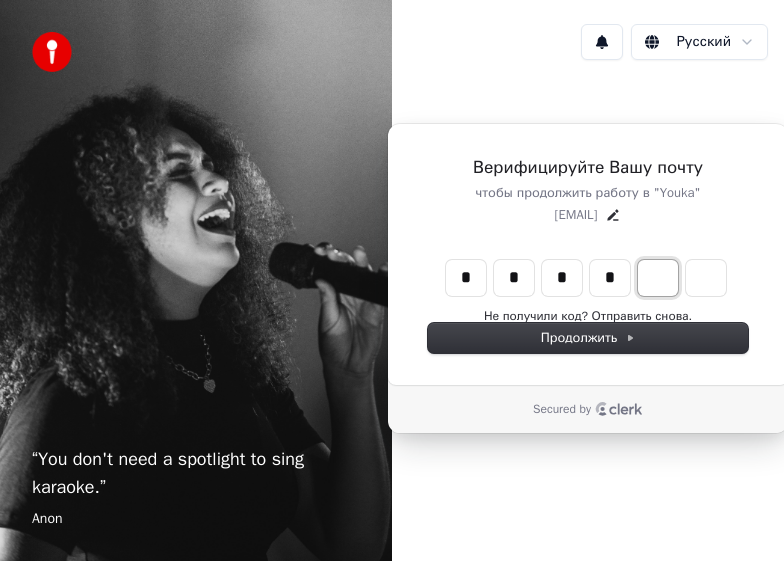 type on "*" 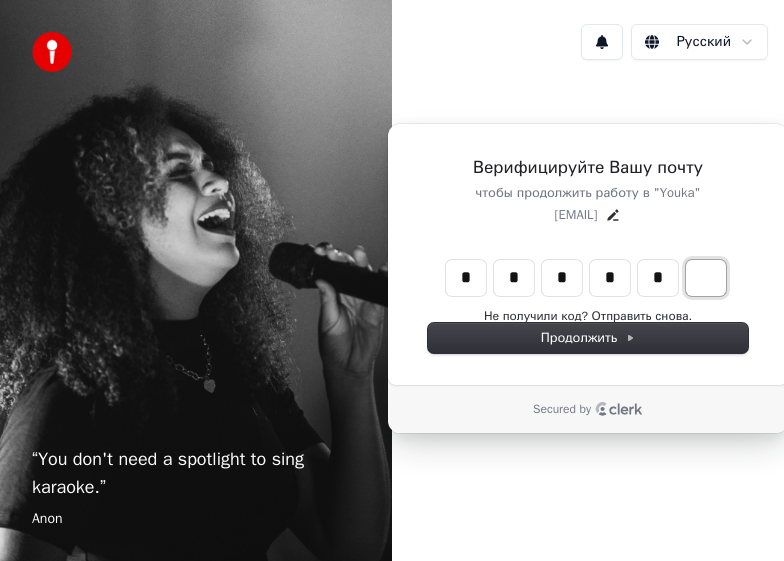 type on "******" 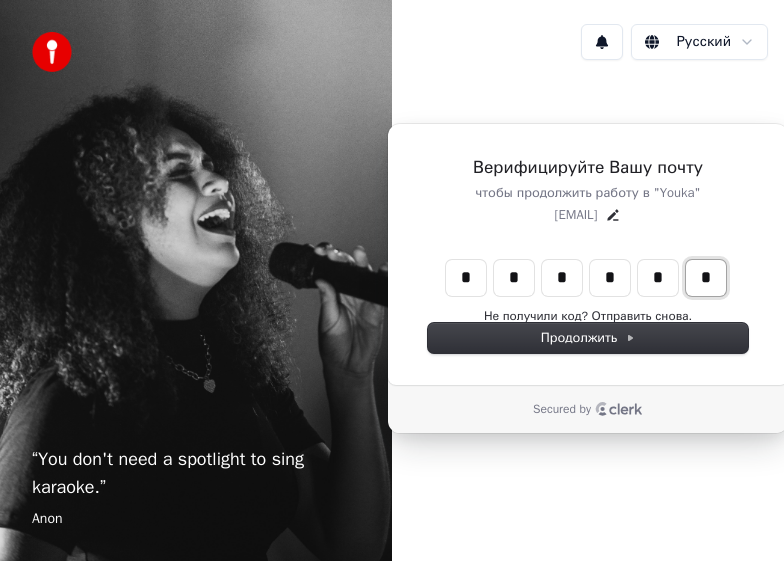 type on "*" 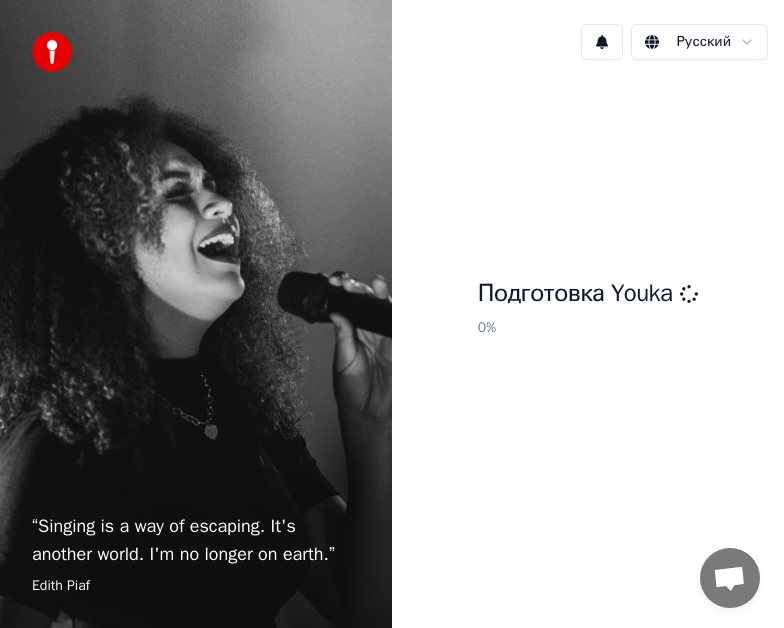 drag, startPoint x: 145, startPoint y: 418, endPoint x: 157, endPoint y: 393, distance: 27.730848 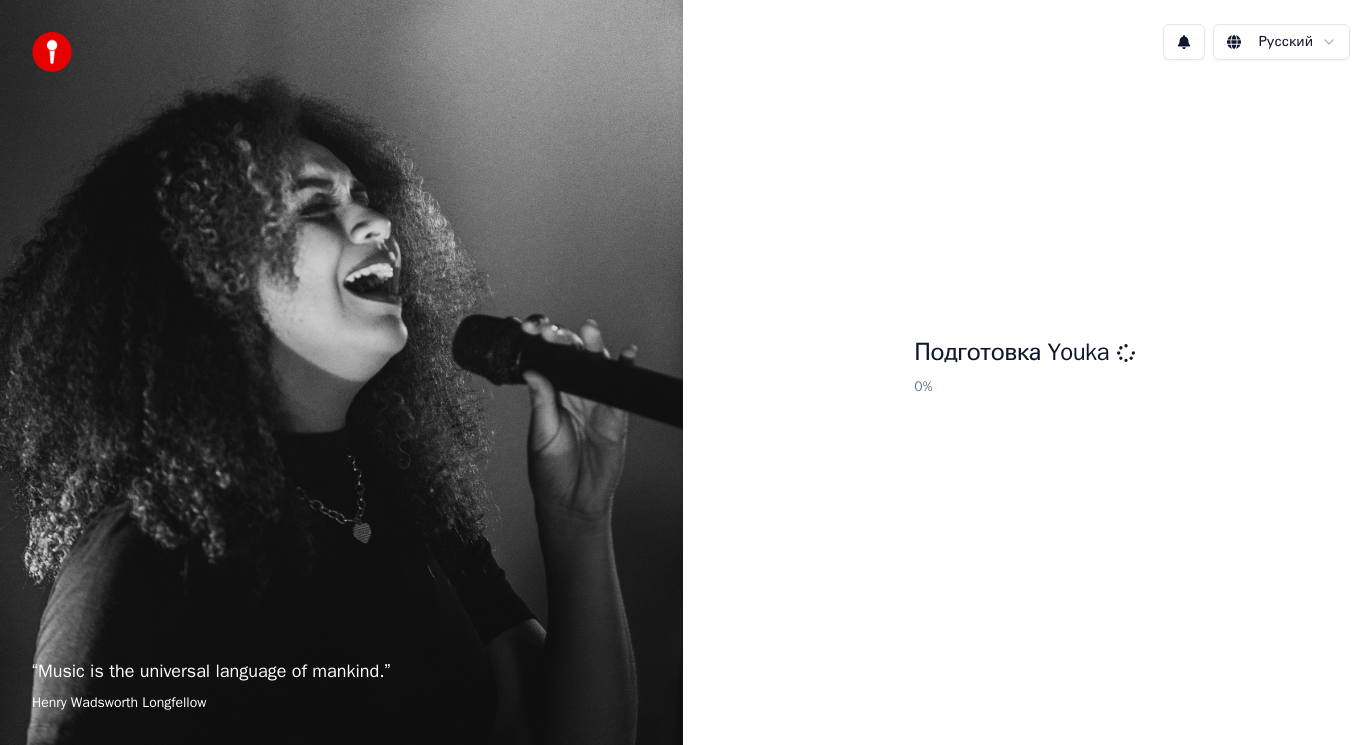 scroll, scrollTop: 0, scrollLeft: 0, axis: both 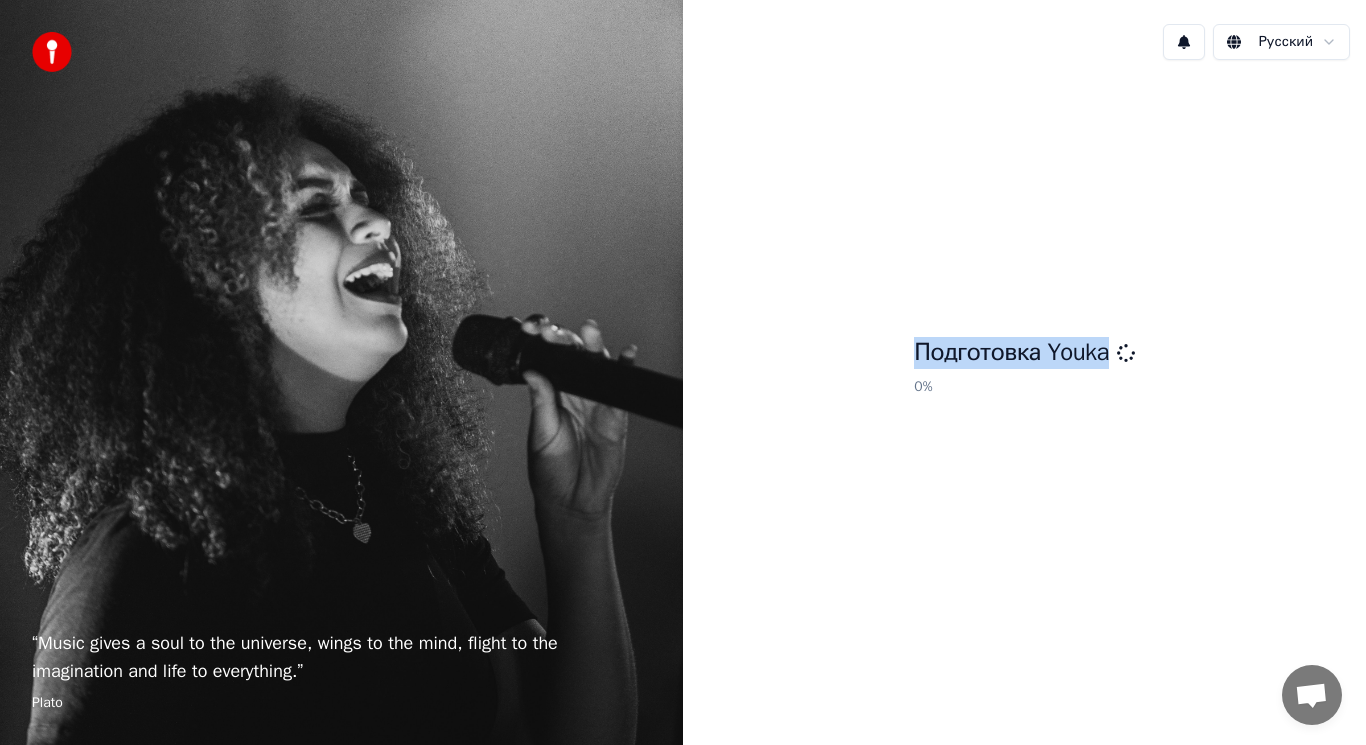 drag, startPoint x: 1361, startPoint y: 136, endPoint x: 1319, endPoint y: 62, distance: 85.08819 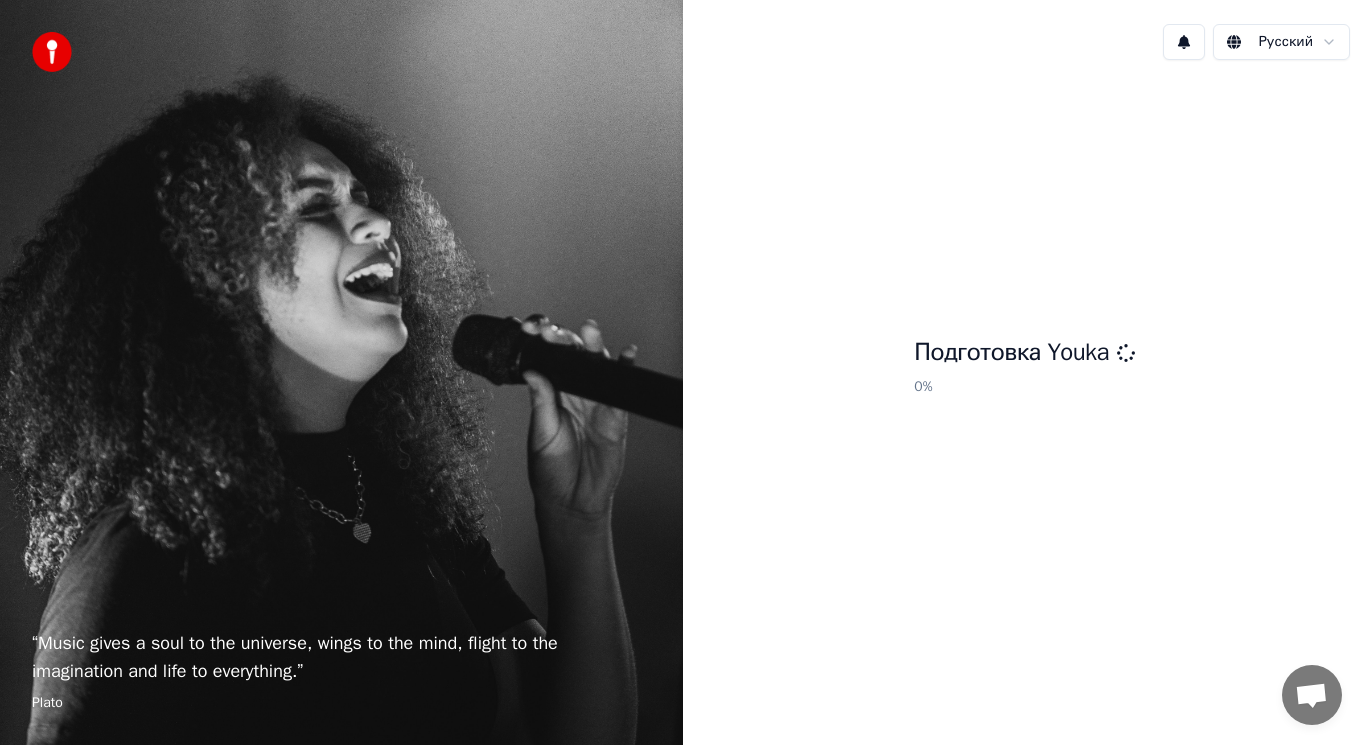 click on "“ Music gives a soul to the universe, wings to the mind, flight to the imagination and life to everything. ” Plato" at bounding box center [341, 372] 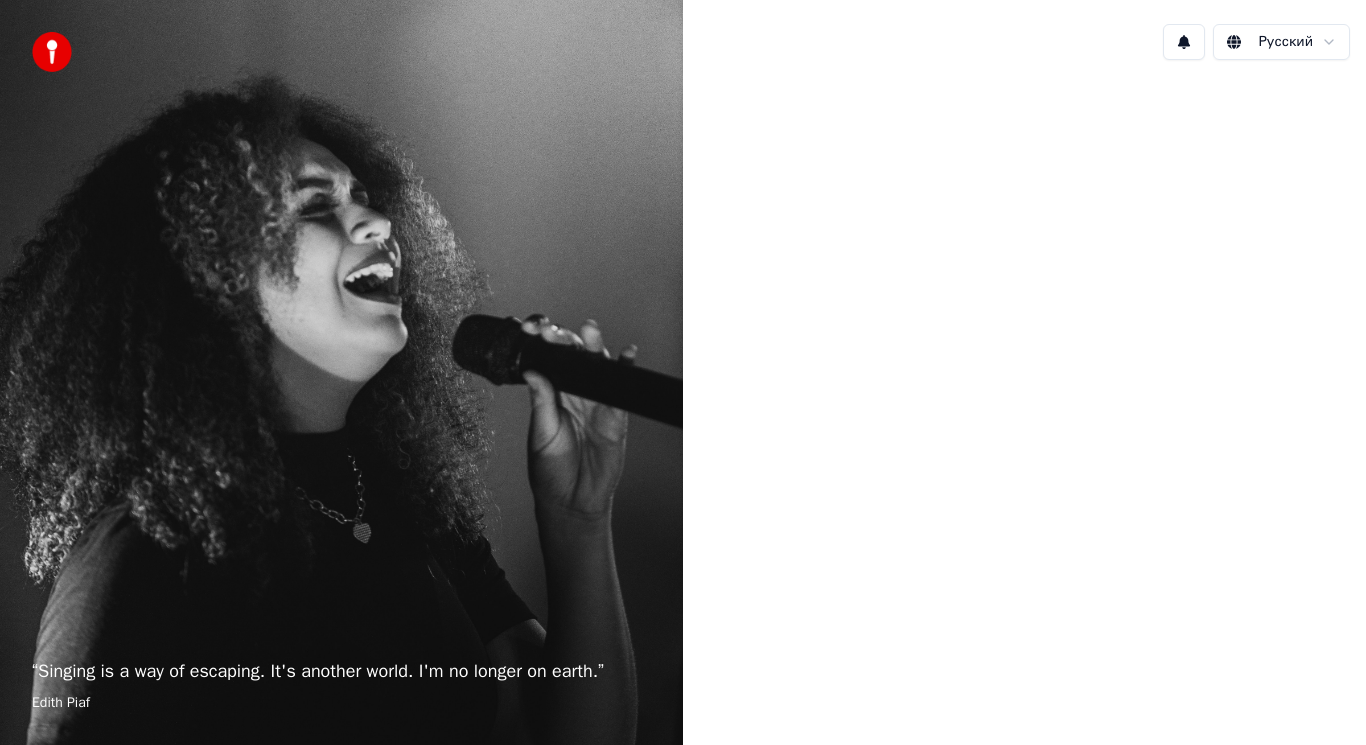scroll, scrollTop: 0, scrollLeft: 0, axis: both 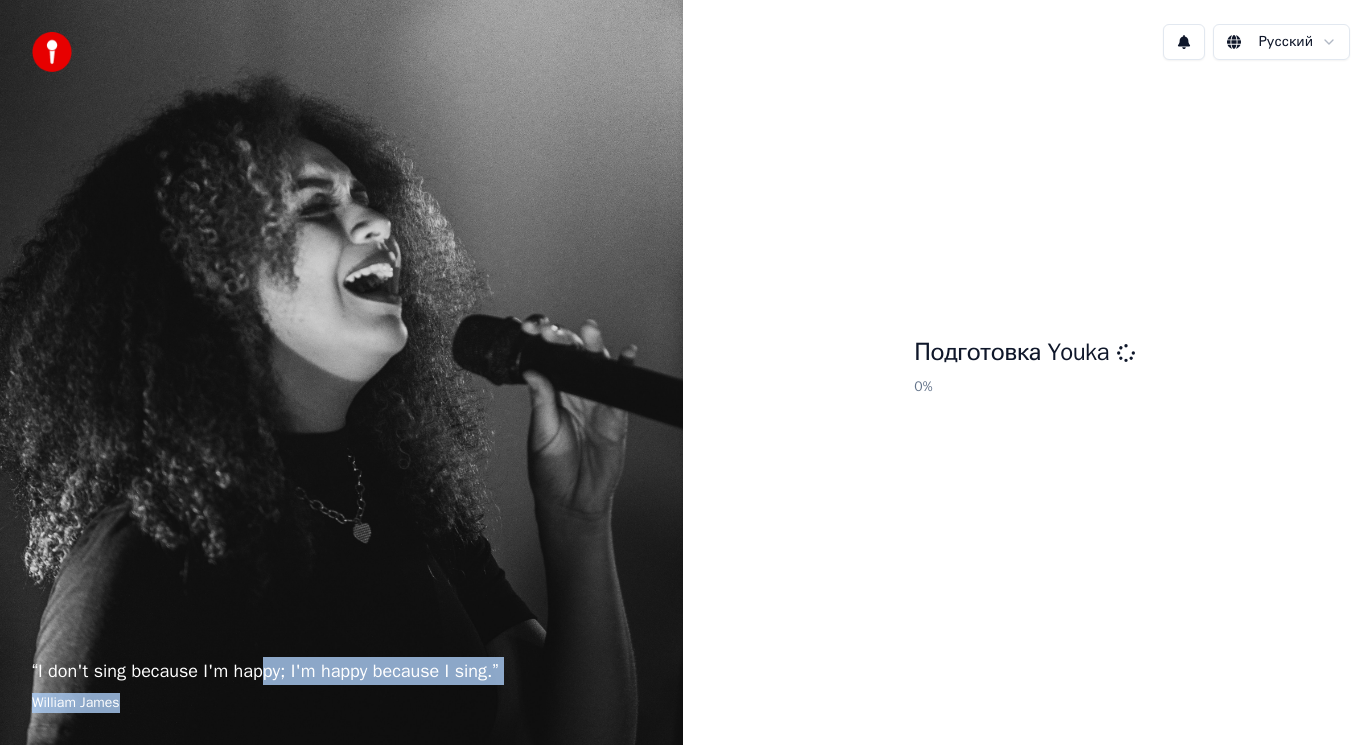 drag, startPoint x: 264, startPoint y: 678, endPoint x: 613, endPoint y: 726, distance: 352.2854 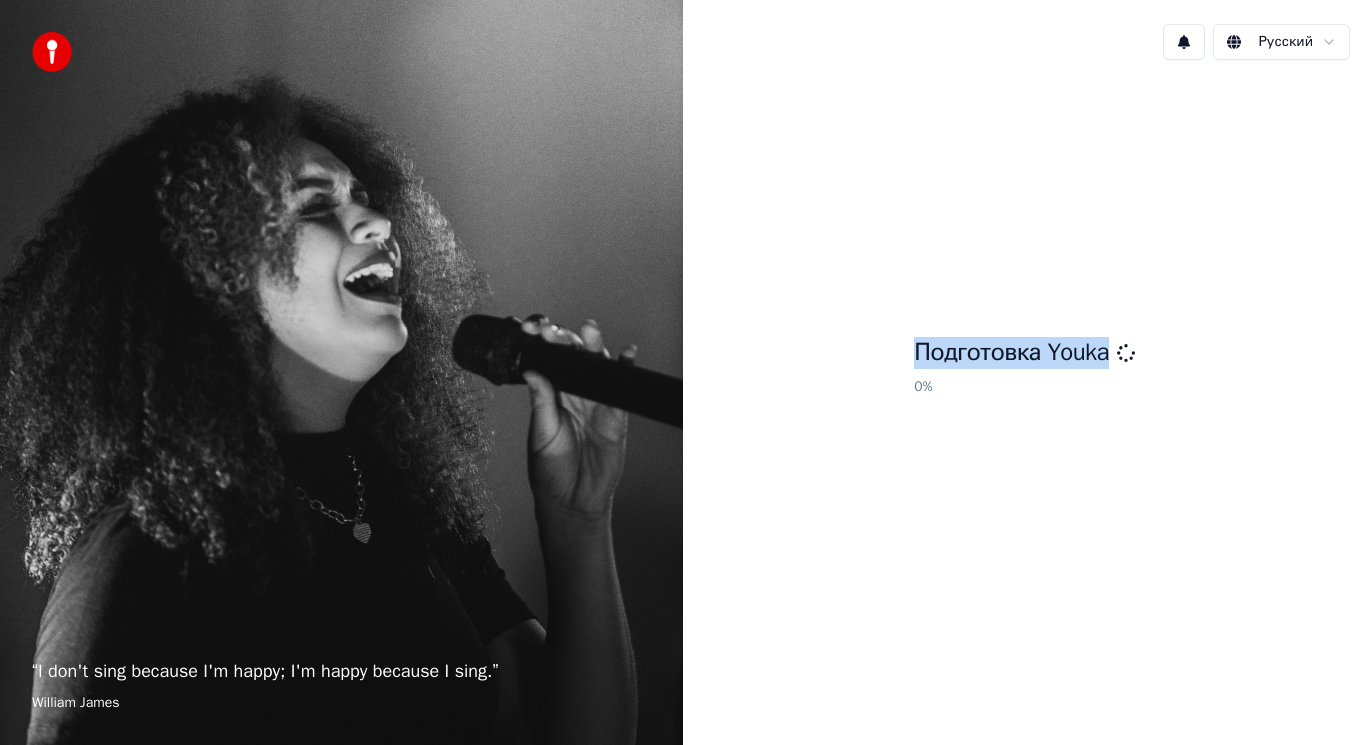 drag, startPoint x: 897, startPoint y: 341, endPoint x: 1153, endPoint y: 363, distance: 256.94357 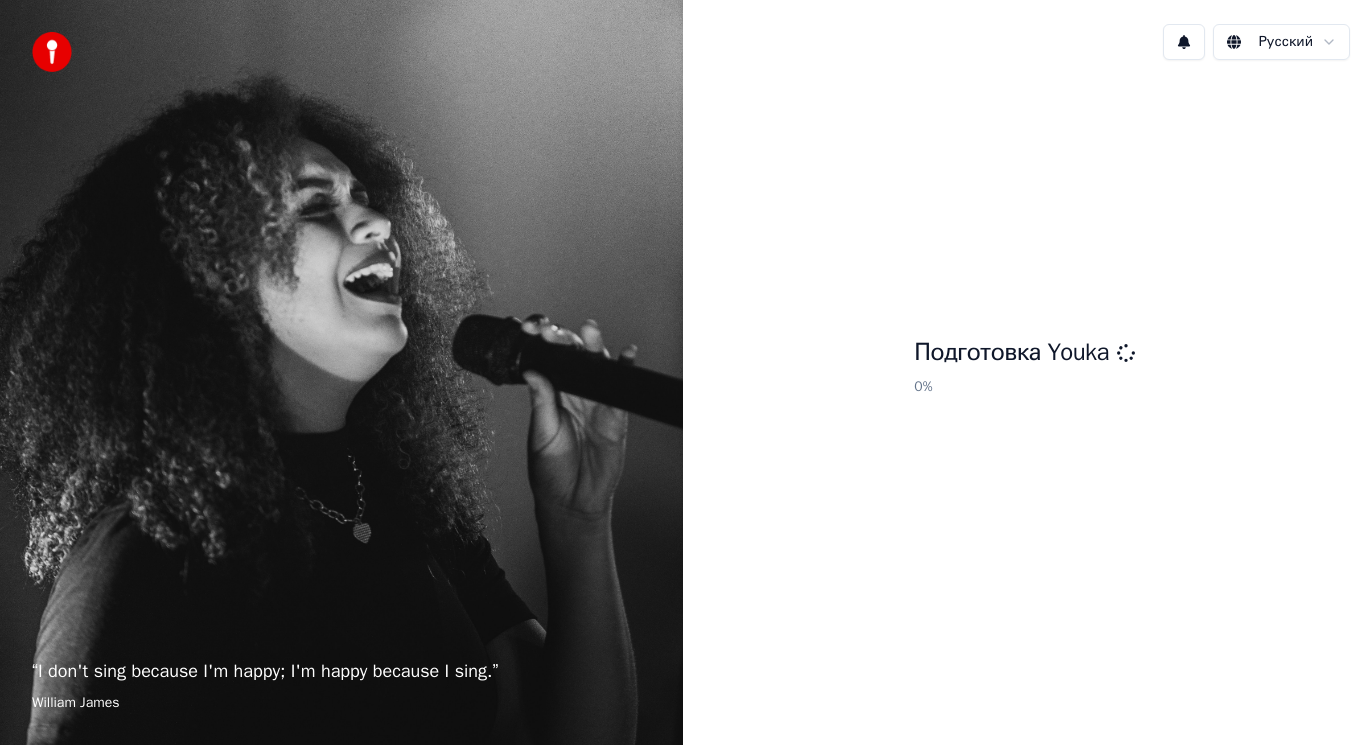 click on "Подготовка Youka 0 %" at bounding box center [1024, 370] 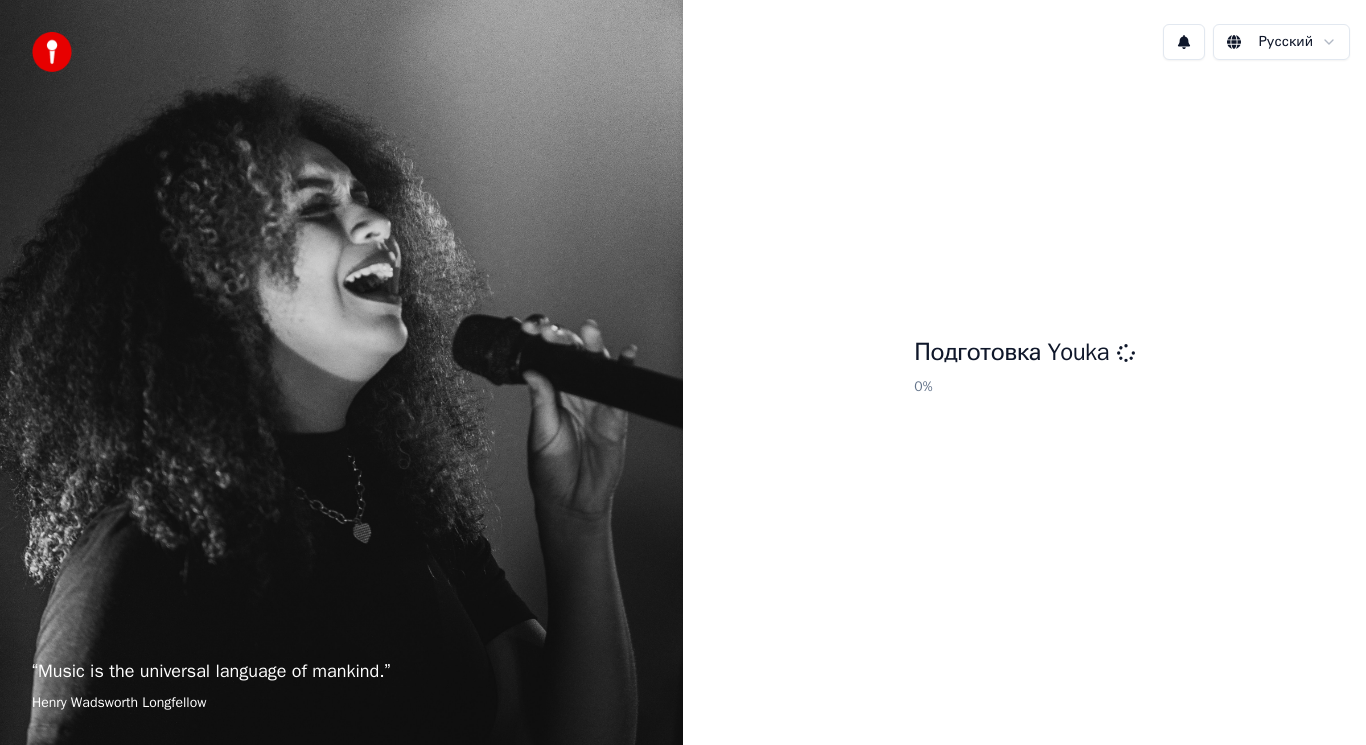 scroll, scrollTop: 0, scrollLeft: 0, axis: both 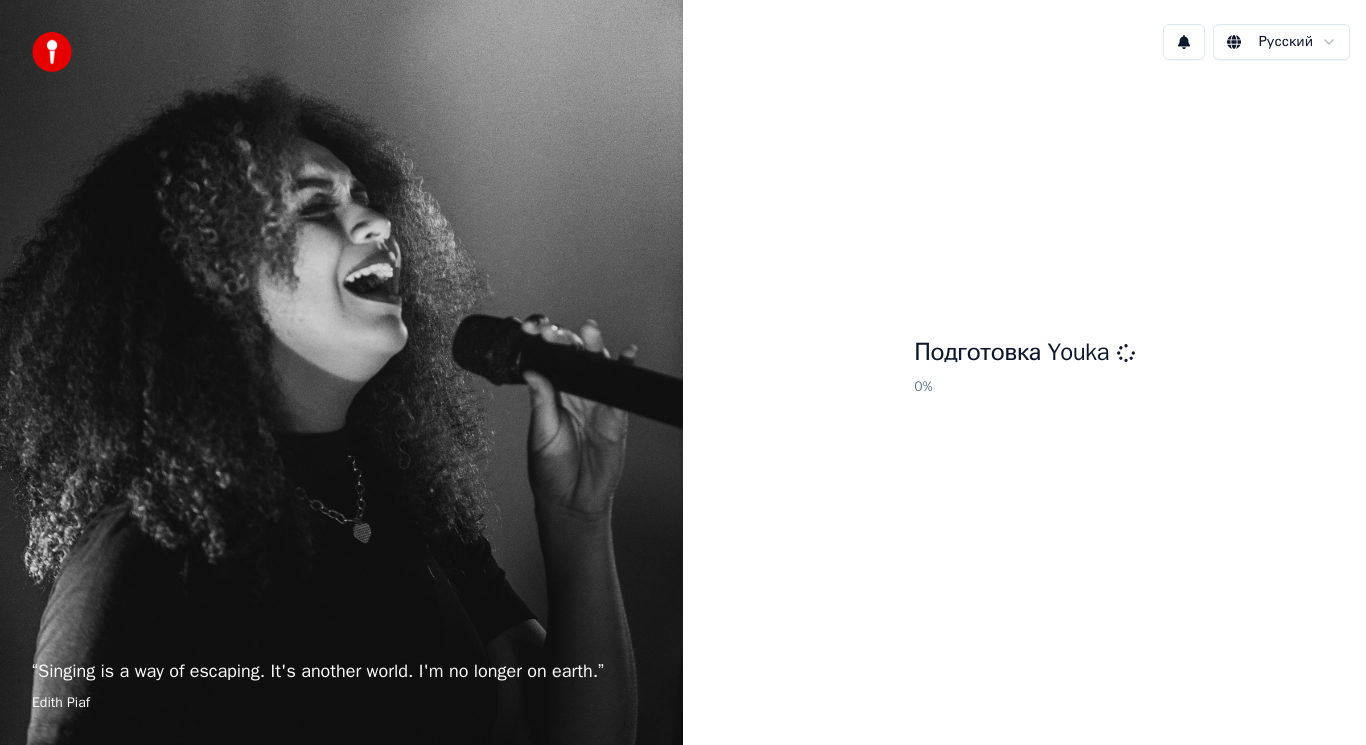 click at bounding box center [52, 52] 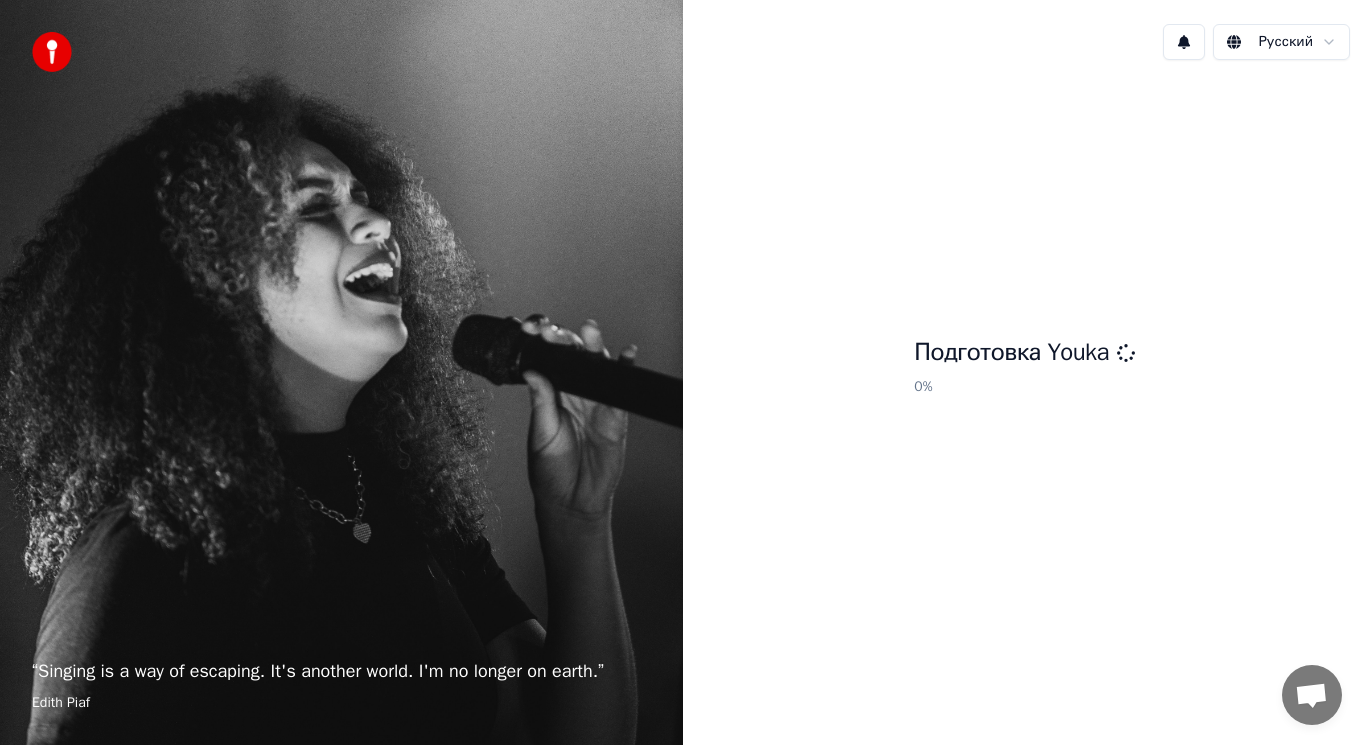 click on "“ Singing is a way of escaping. It's another world. I'm no longer on earth. ” Edith Piaf Русский Подготовка Youka 0 %" at bounding box center [683, 372] 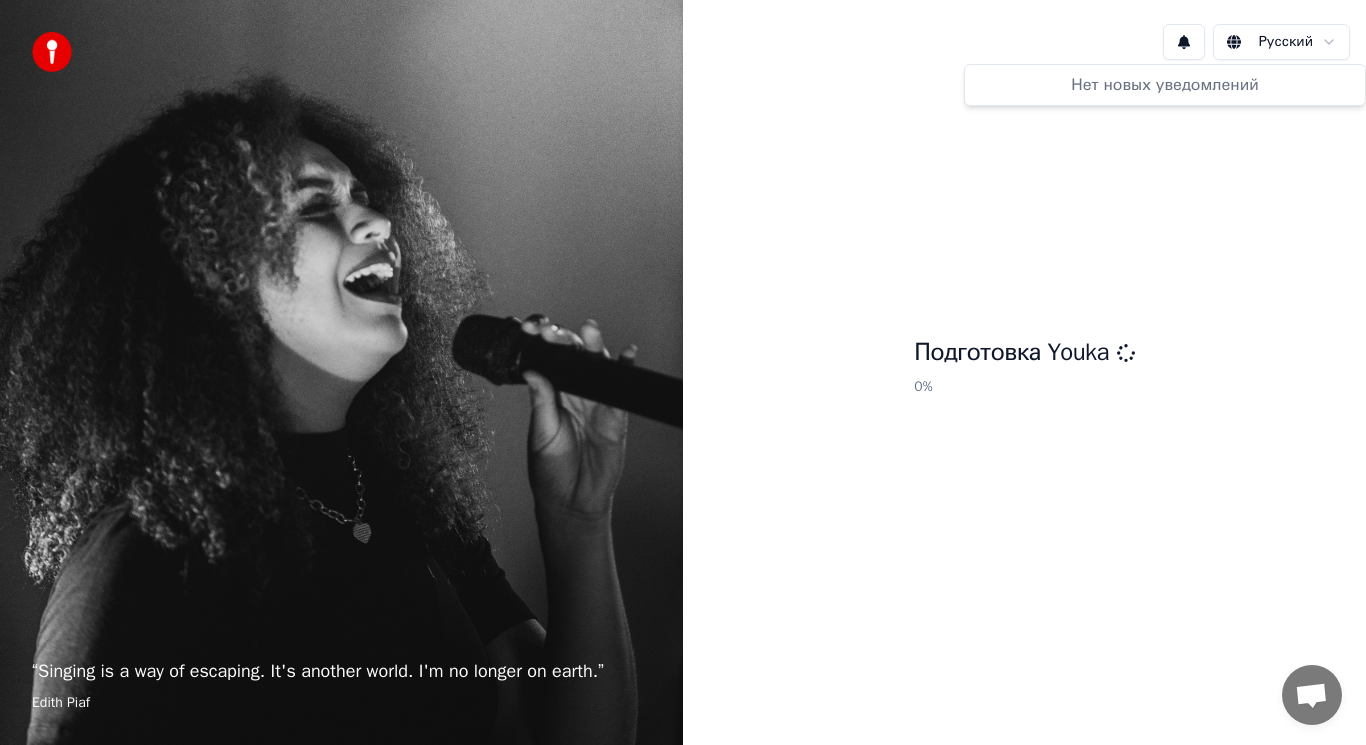 click on "Нет новых уведомлений" at bounding box center (1165, 85) 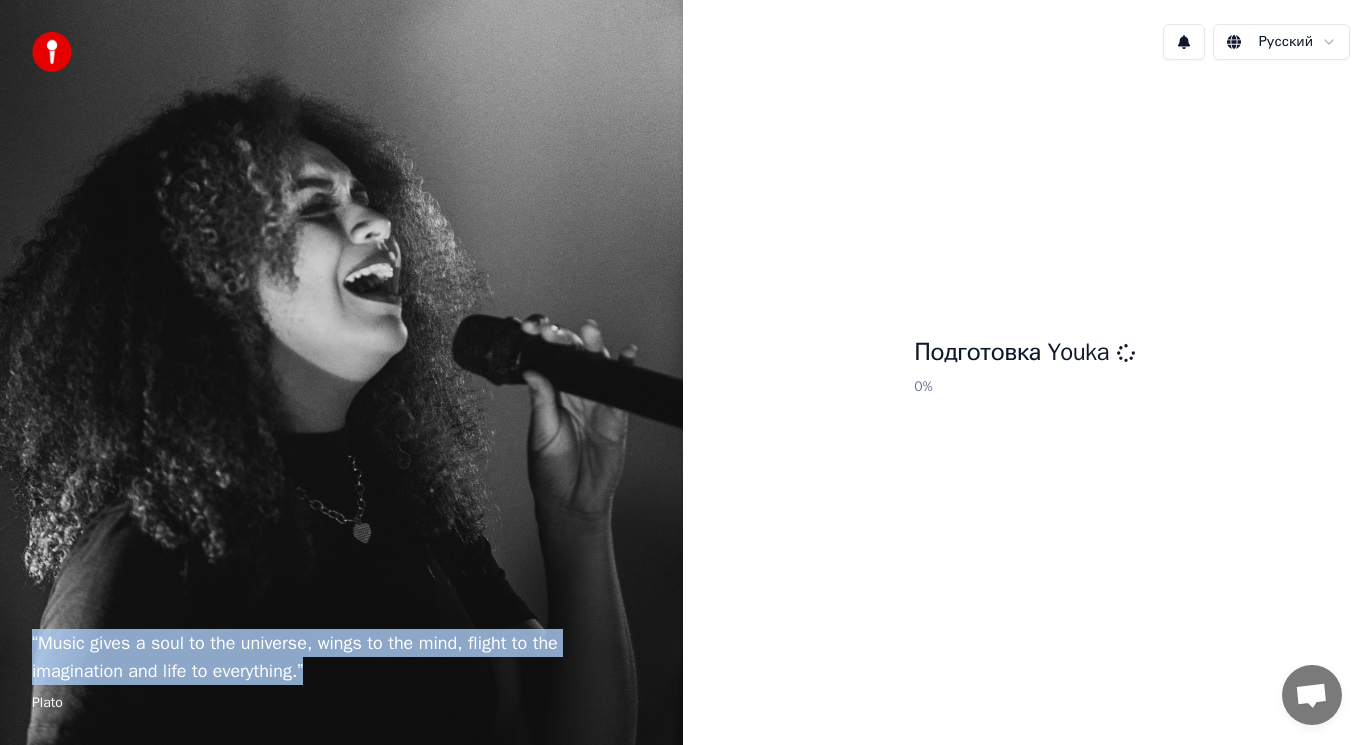 drag, startPoint x: 351, startPoint y: 673, endPoint x: 0, endPoint y: 644, distance: 352.19595 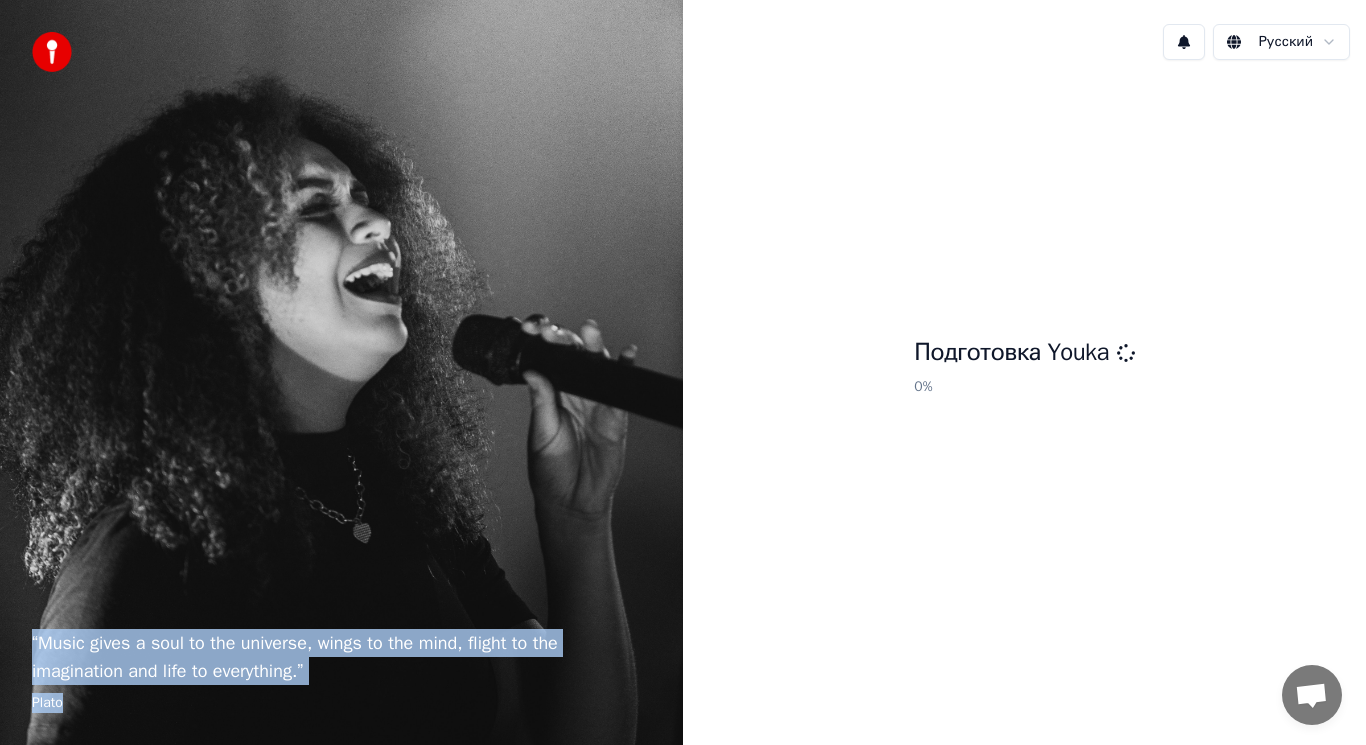drag, startPoint x: 24, startPoint y: 647, endPoint x: 393, endPoint y: 699, distance: 372.64594 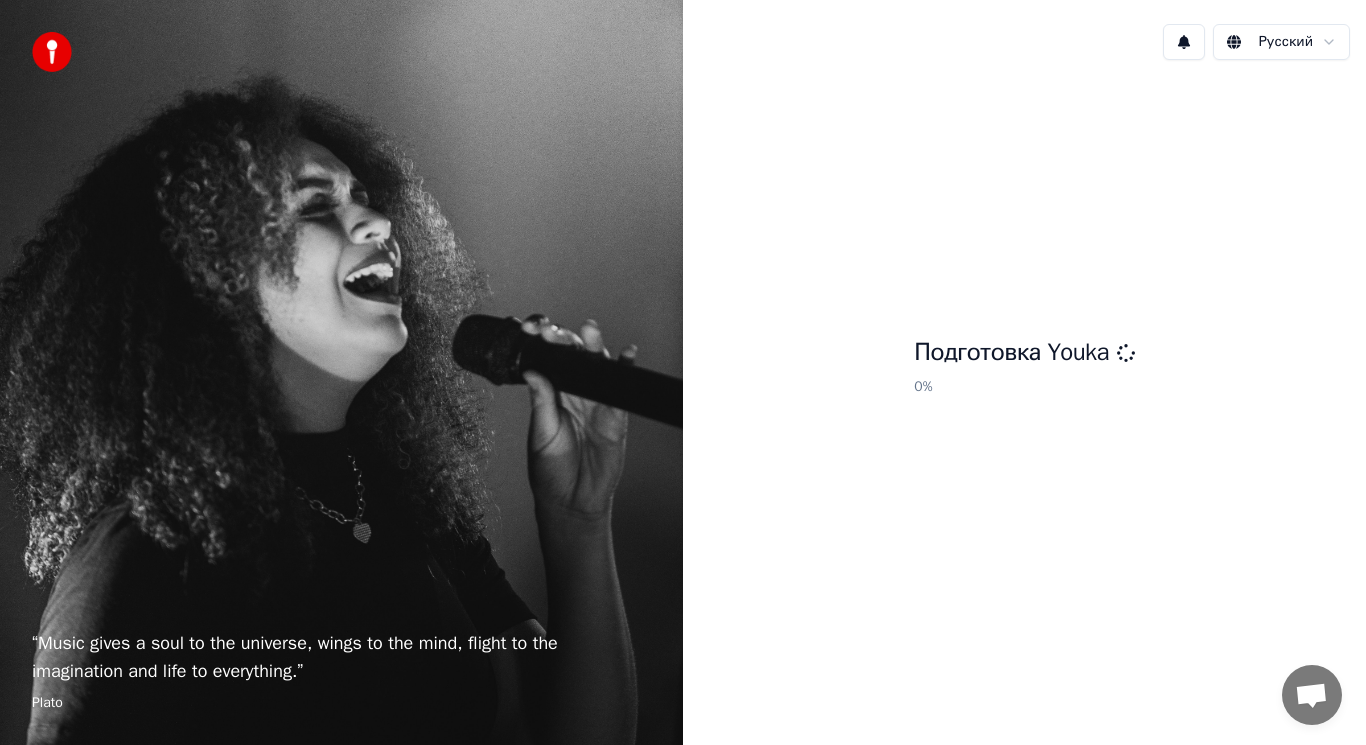 click on "Подготовка Youka 0 %" at bounding box center [1024, 370] 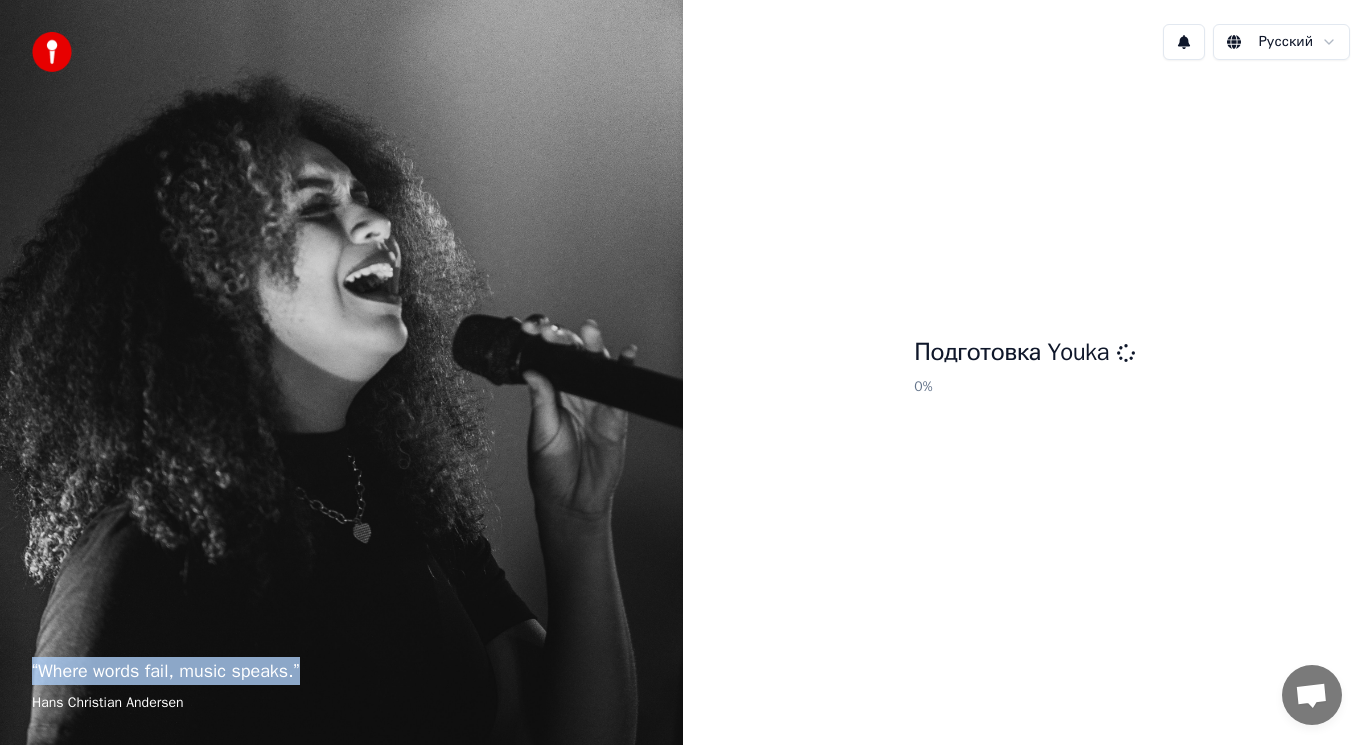 drag, startPoint x: 350, startPoint y: 665, endPoint x: 26, endPoint y: 670, distance: 324.03857 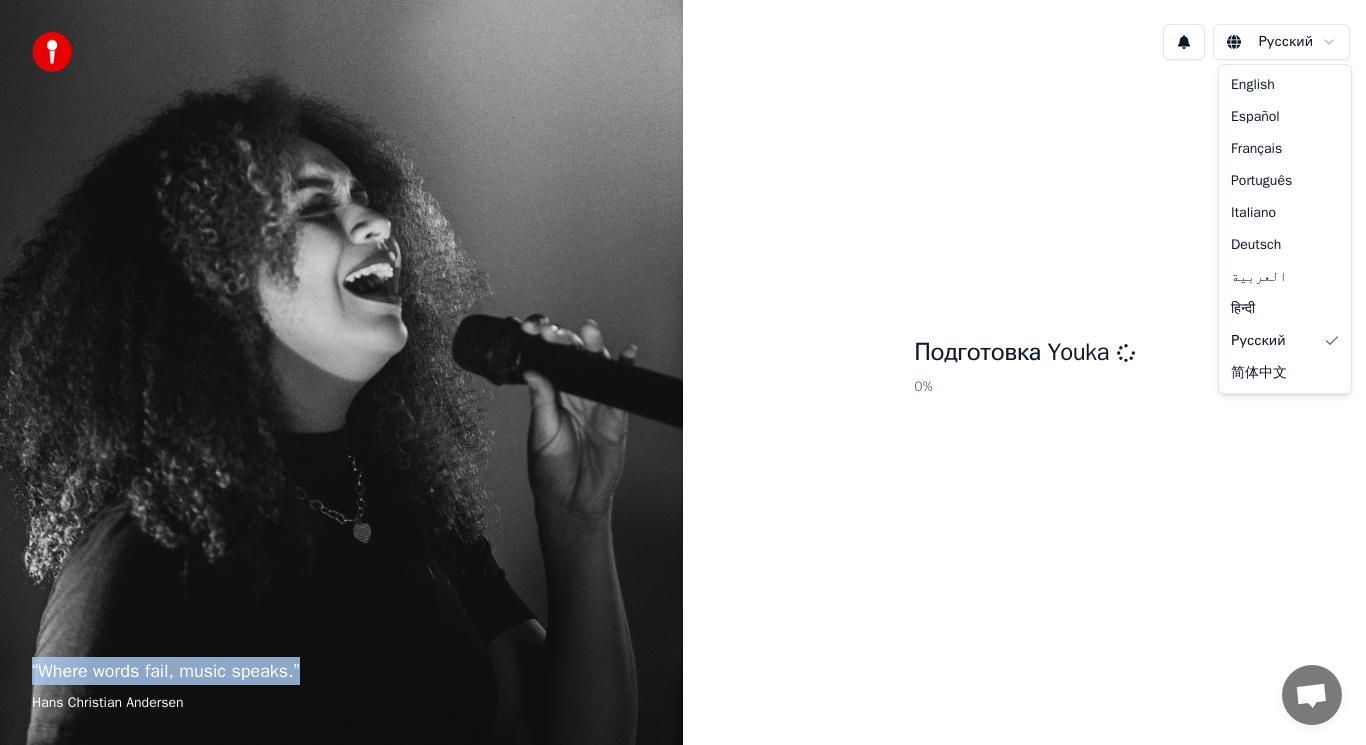 click on "“ Where words fail, music speaks. ” Hans Christian Andersen Русский Подготовка Youka 0 % English Español Français Português Italiano Deutsch العربية हिन्दी Русский 简体中文" at bounding box center (683, 372) 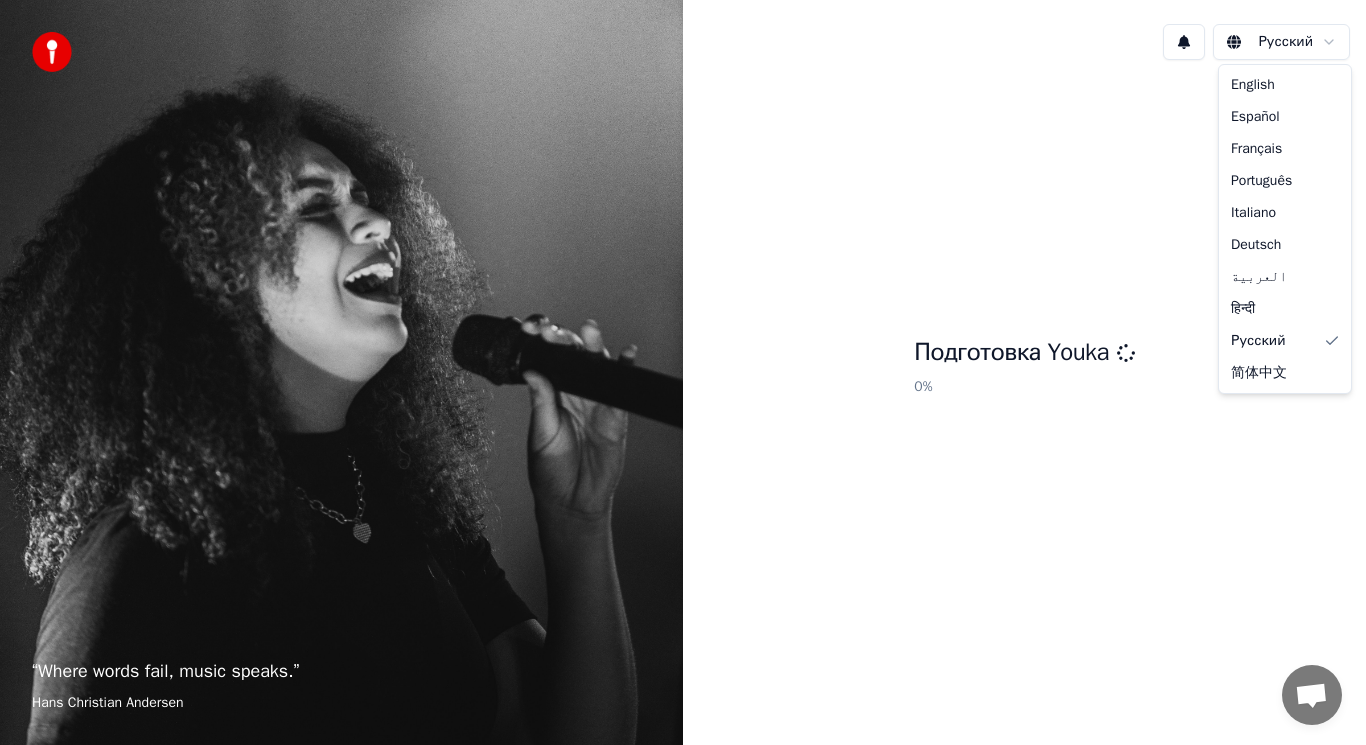 click on "“ Where words fail, music speaks. ” Hans Christian Andersen Русский Подготовка Youka 0 % English Español Français Português Italiano Deutsch العربية हिन्दी Русский 简体中文" at bounding box center (683, 372) 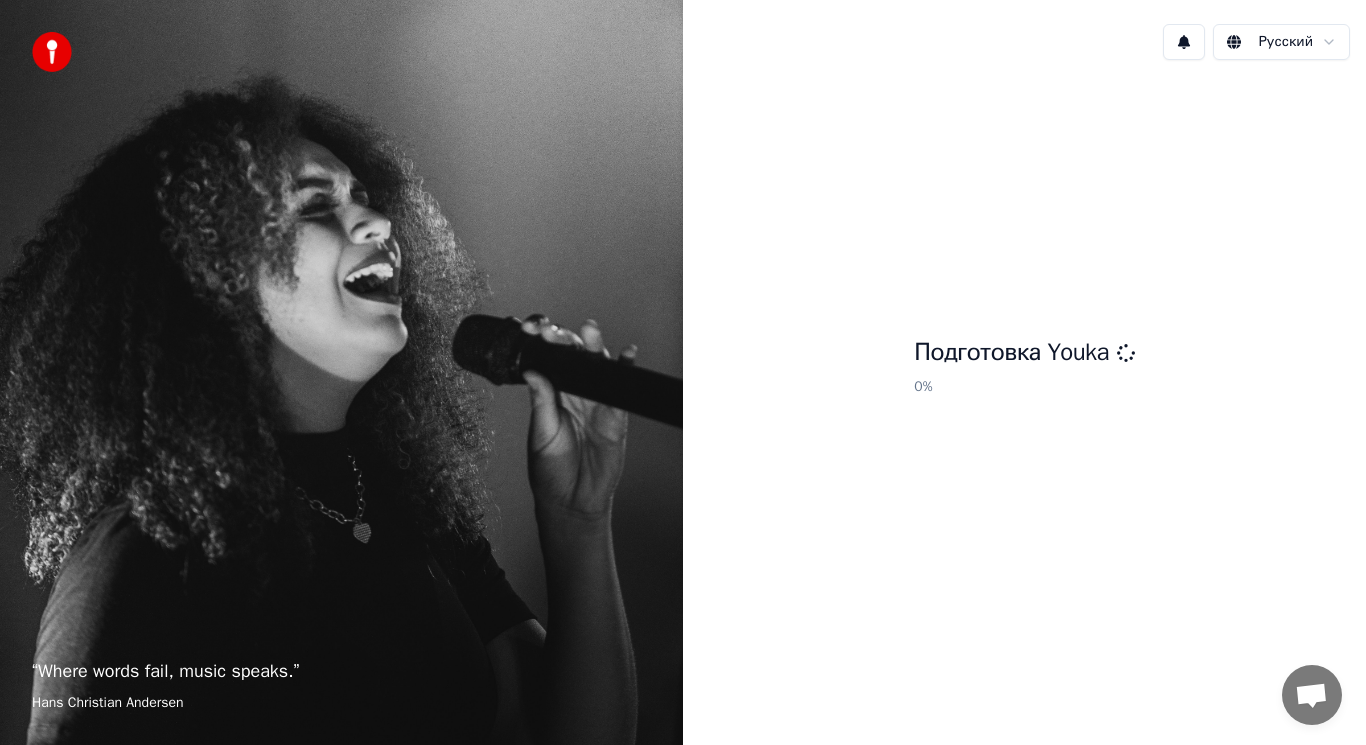 click at bounding box center [1184, 42] 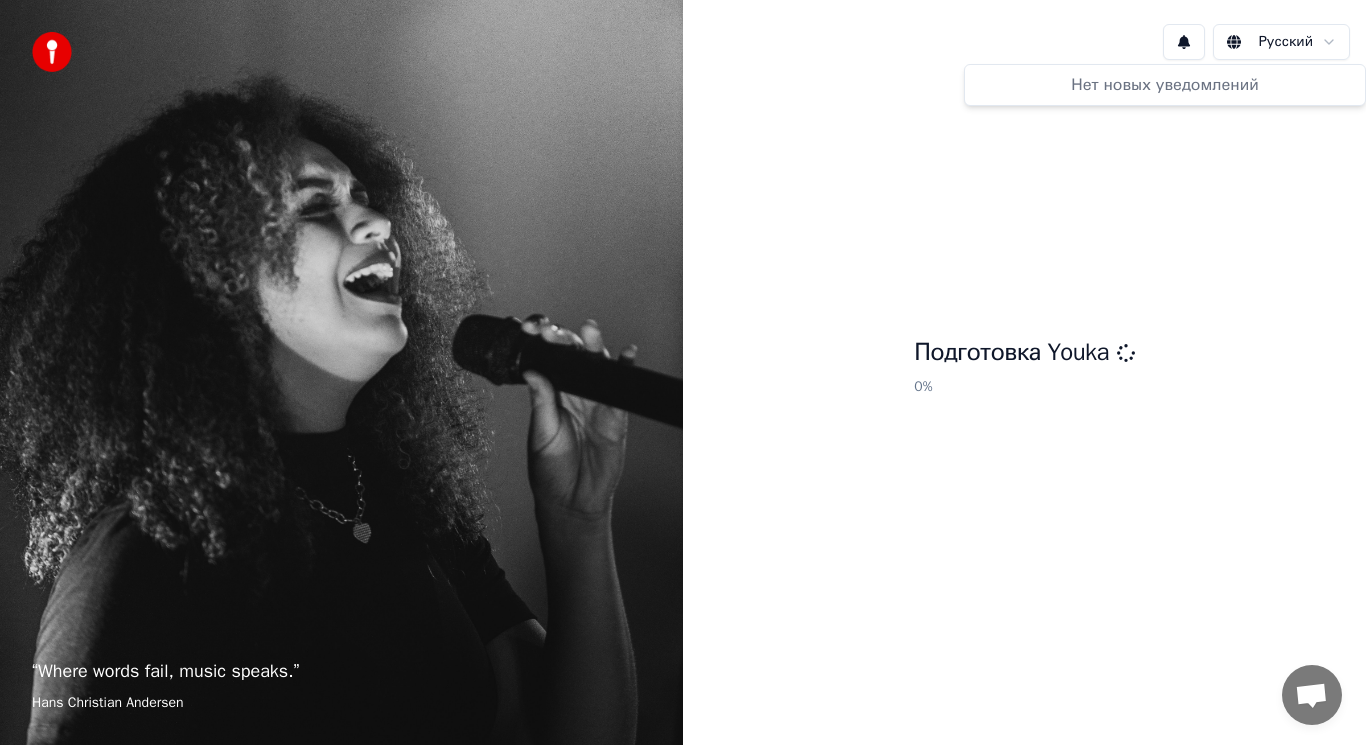 click at bounding box center (1184, 42) 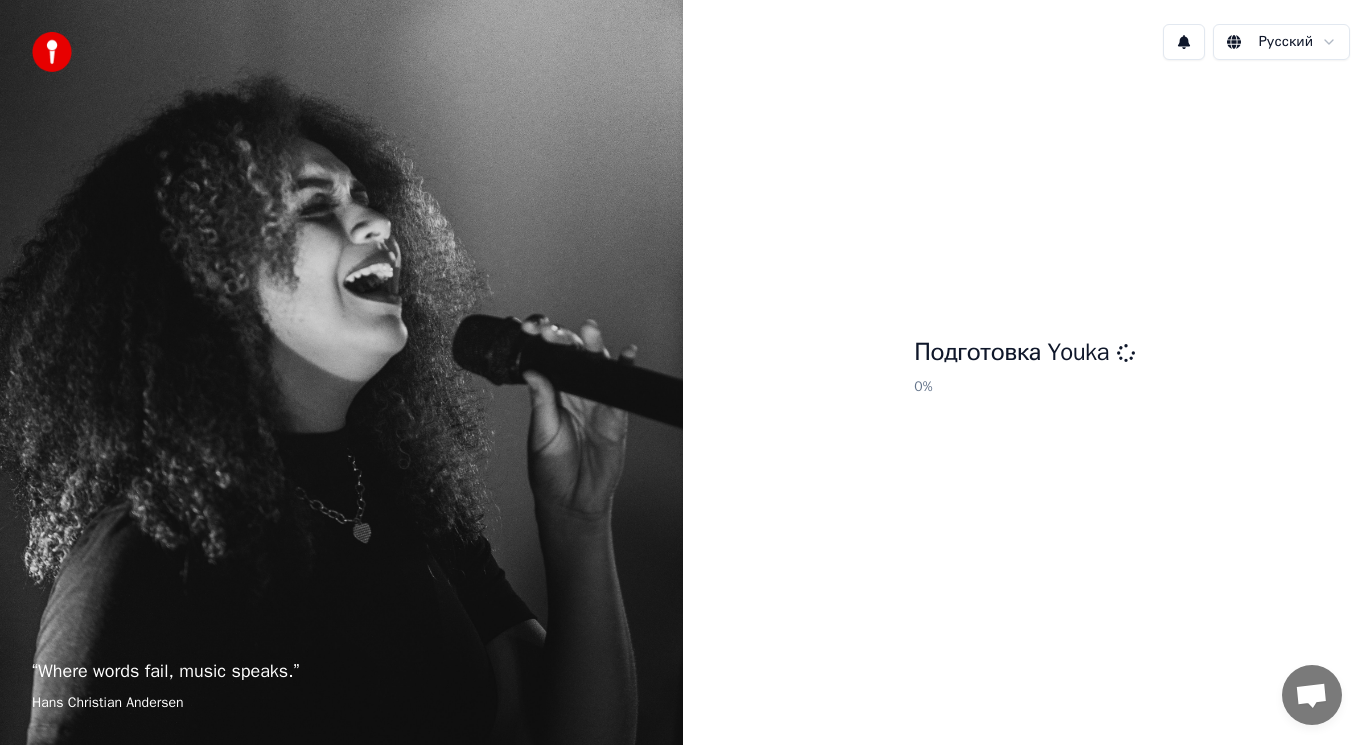 click on "“ Where words fail, music speaks. ” Hans Christian Andersen" at bounding box center (341, 372) 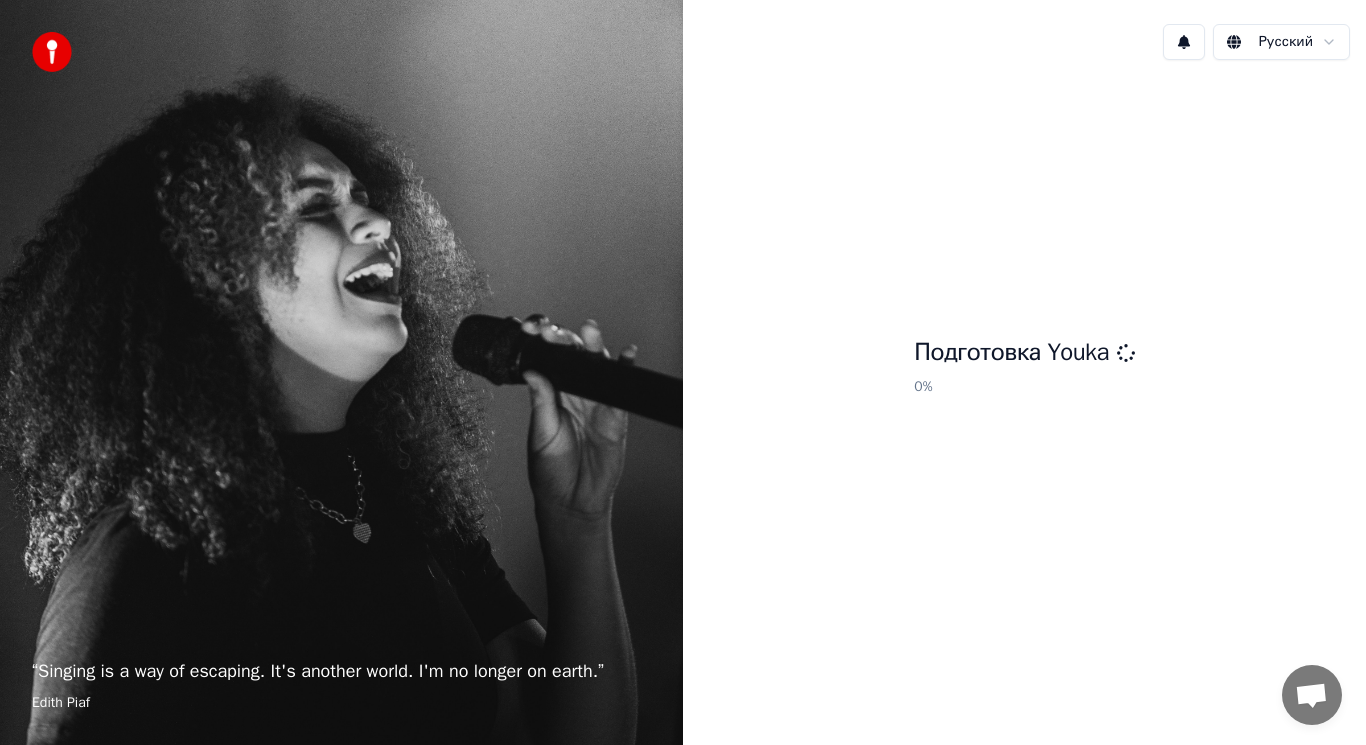 click on "Подготовка Youka 0 %" at bounding box center [1024, 370] 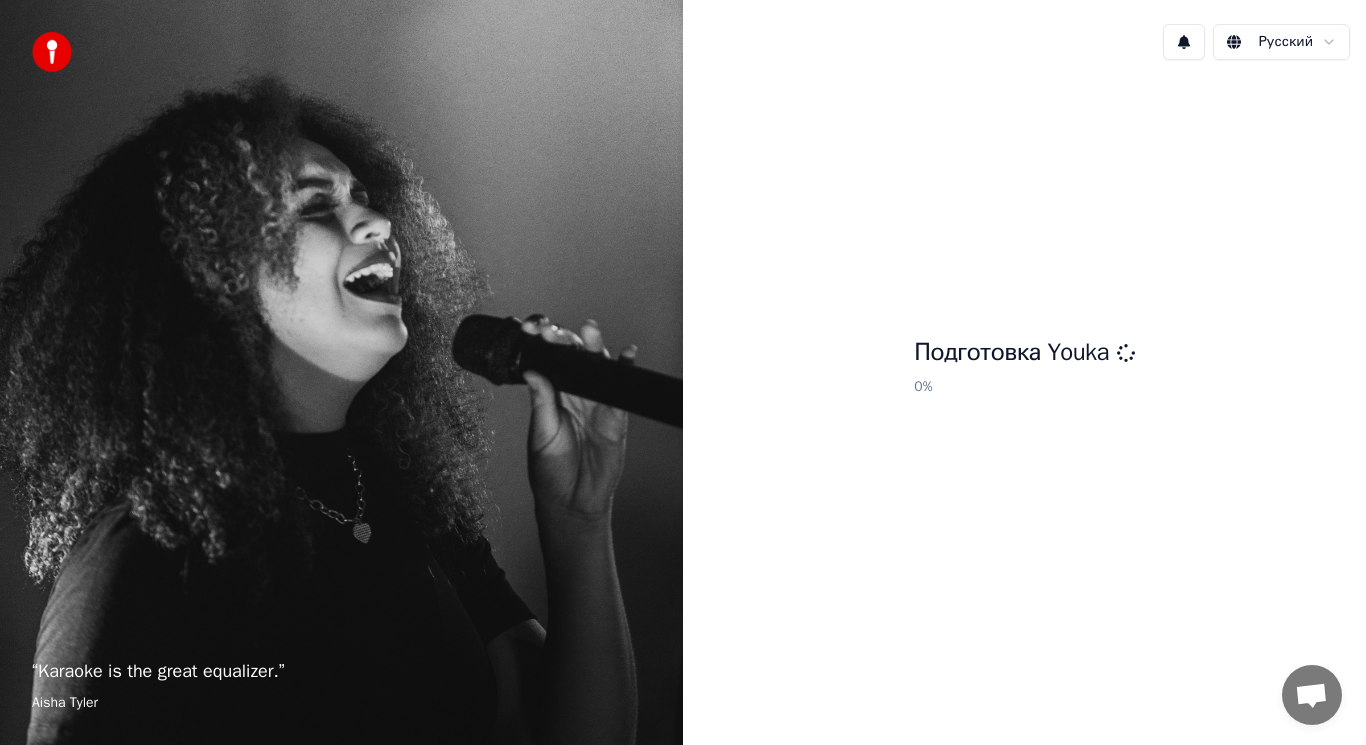 click on "Подготовка Youka 0 %" at bounding box center [1024, 370] 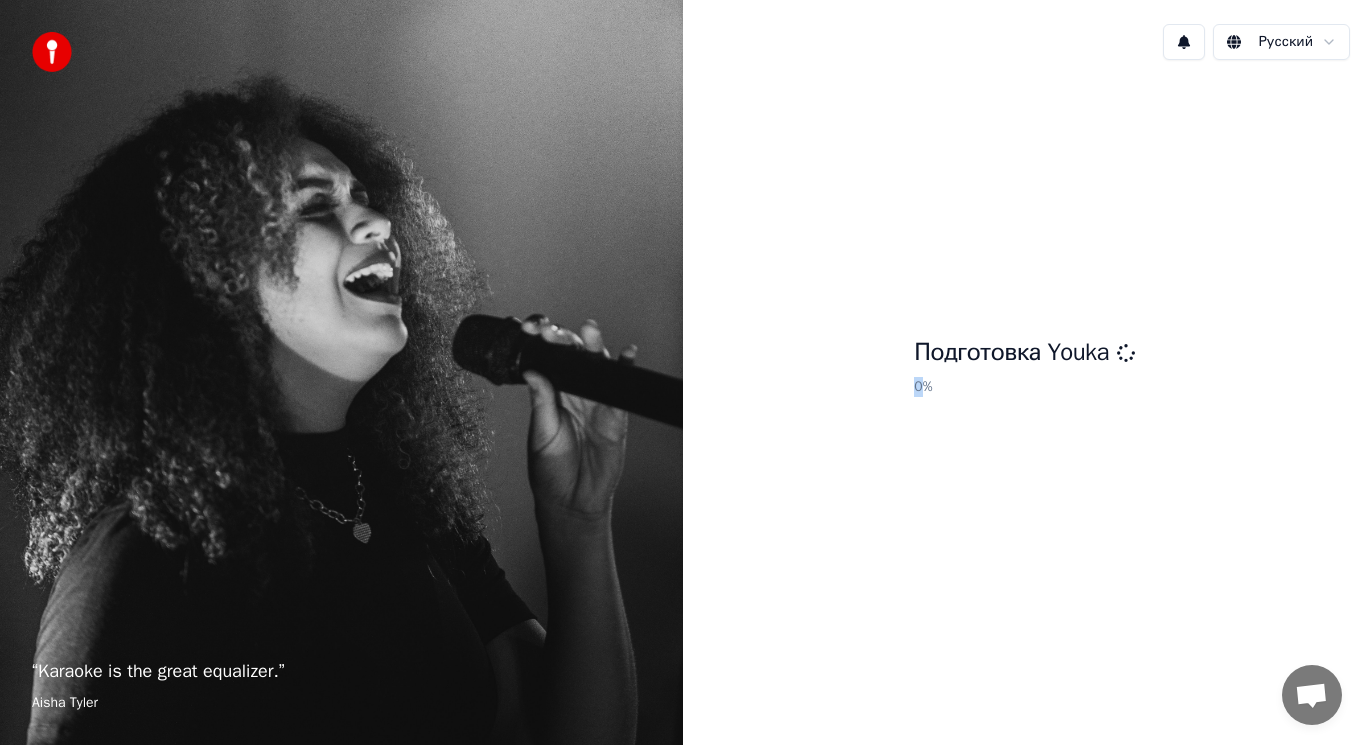 click on "Подготовка Youka 0 %" at bounding box center (1024, 370) 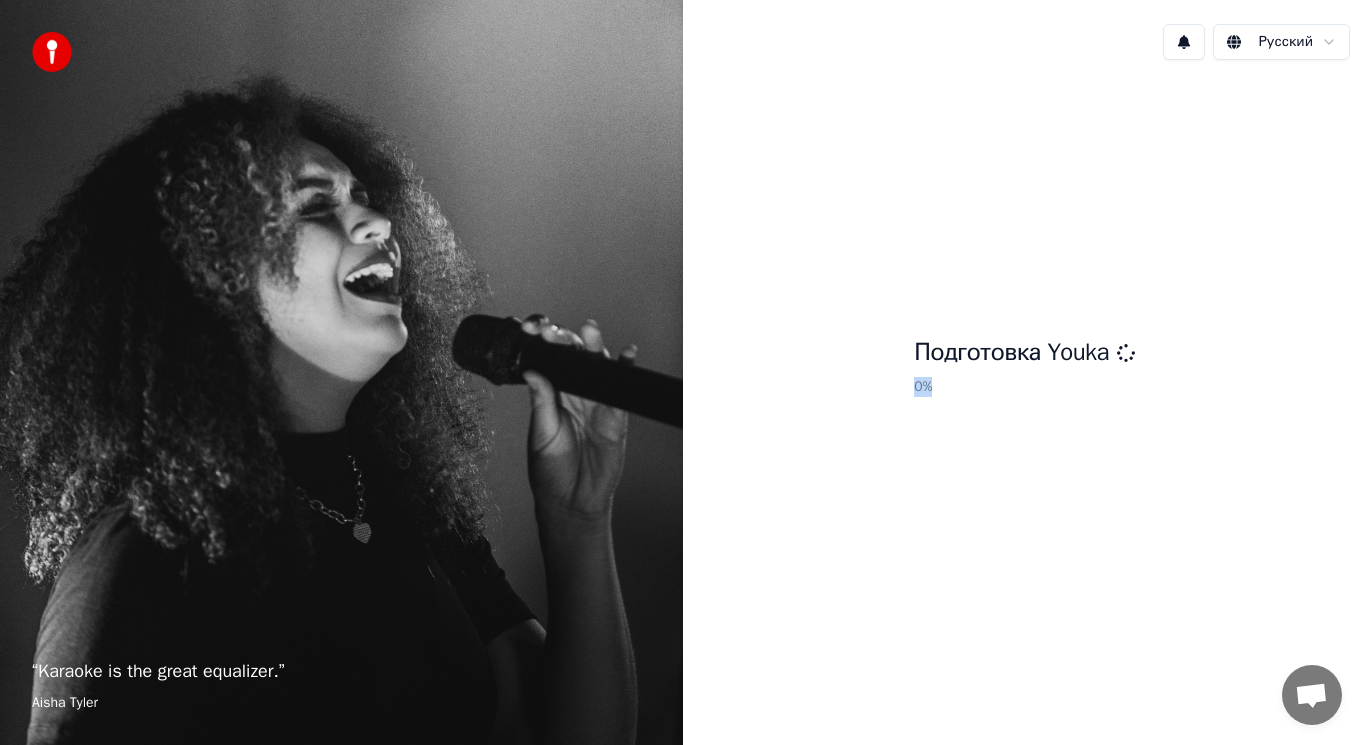 click on "Подготовка Youka 0 %" at bounding box center [1024, 370] 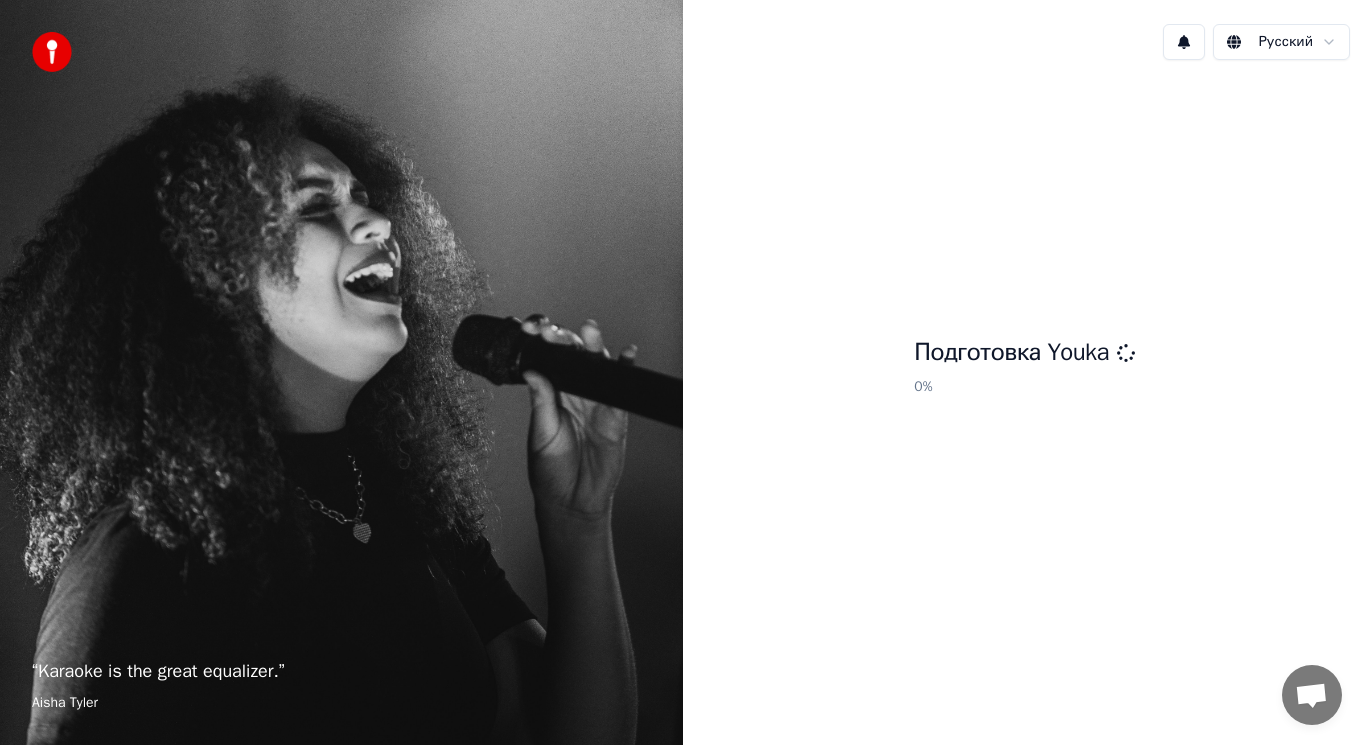 drag, startPoint x: 796, startPoint y: 528, endPoint x: 833, endPoint y: 513, distance: 39.92493 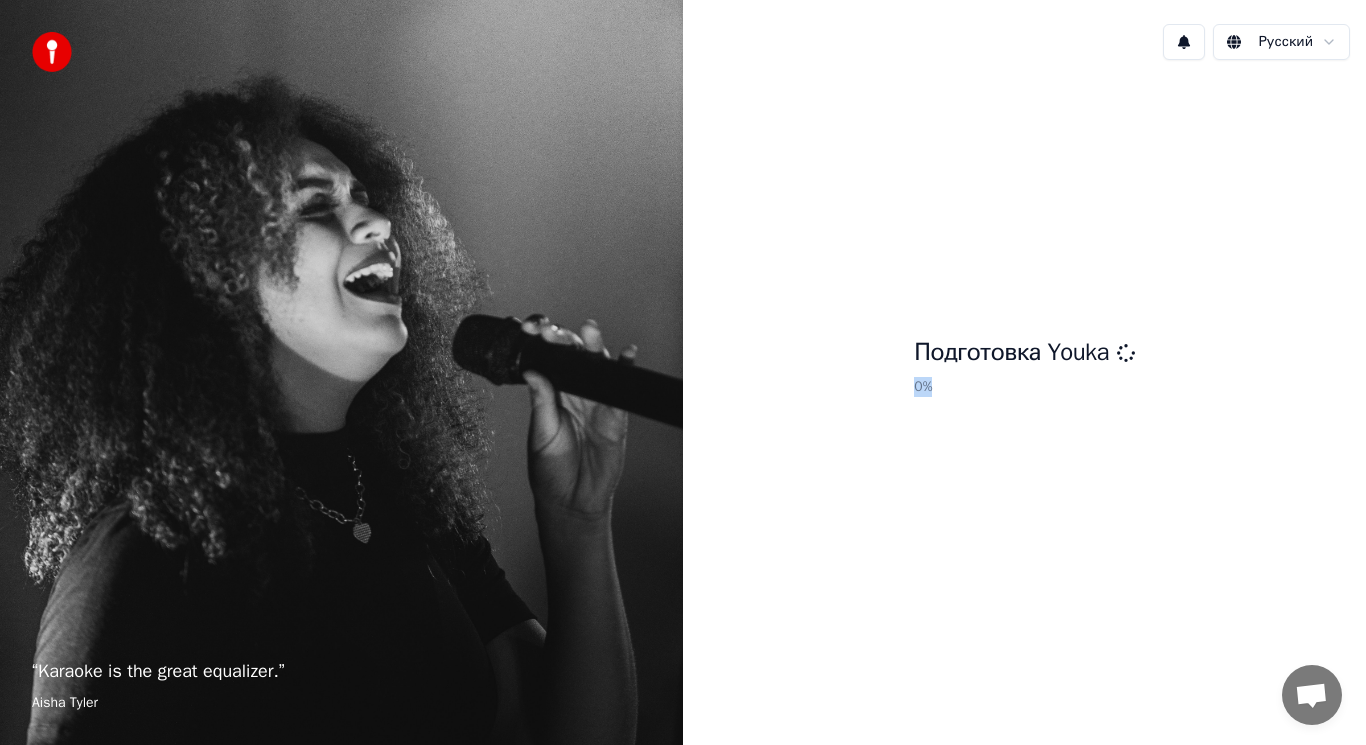 click at bounding box center [1311, 697] 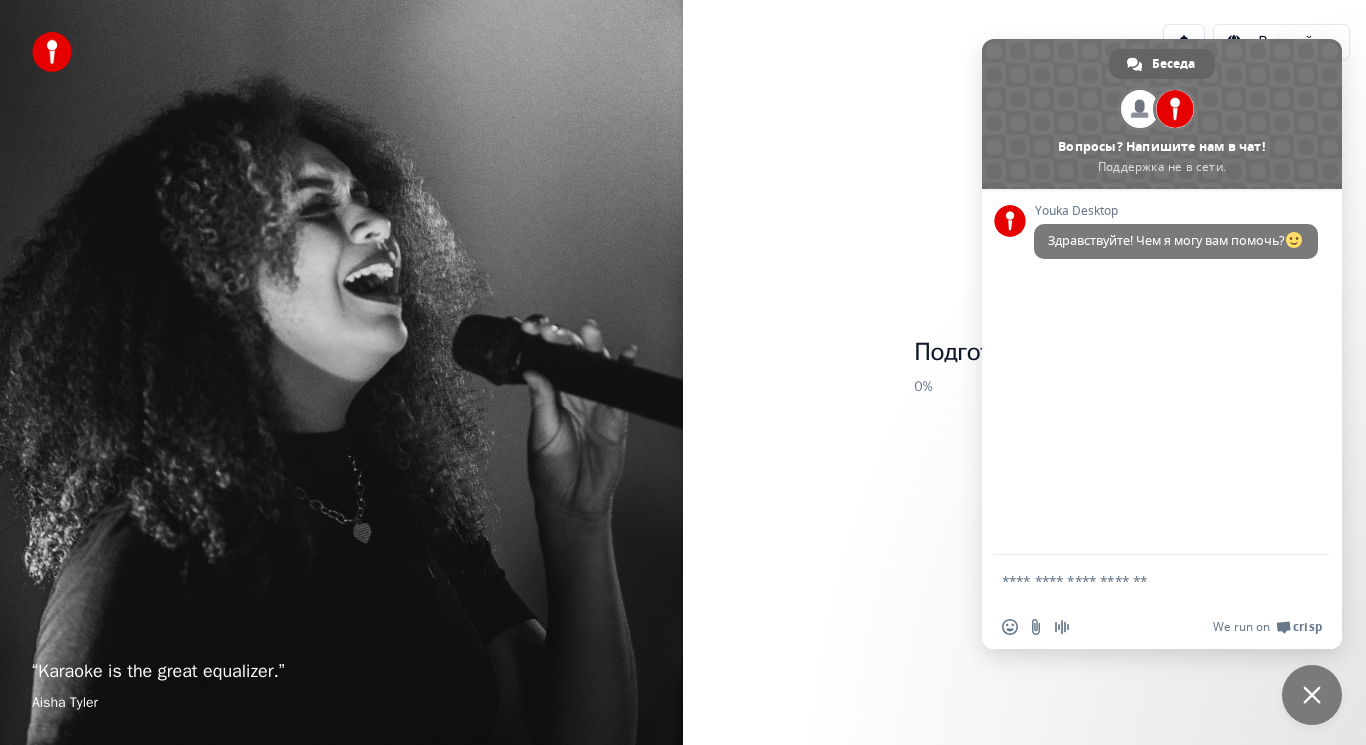 scroll, scrollTop: 0, scrollLeft: 0, axis: both 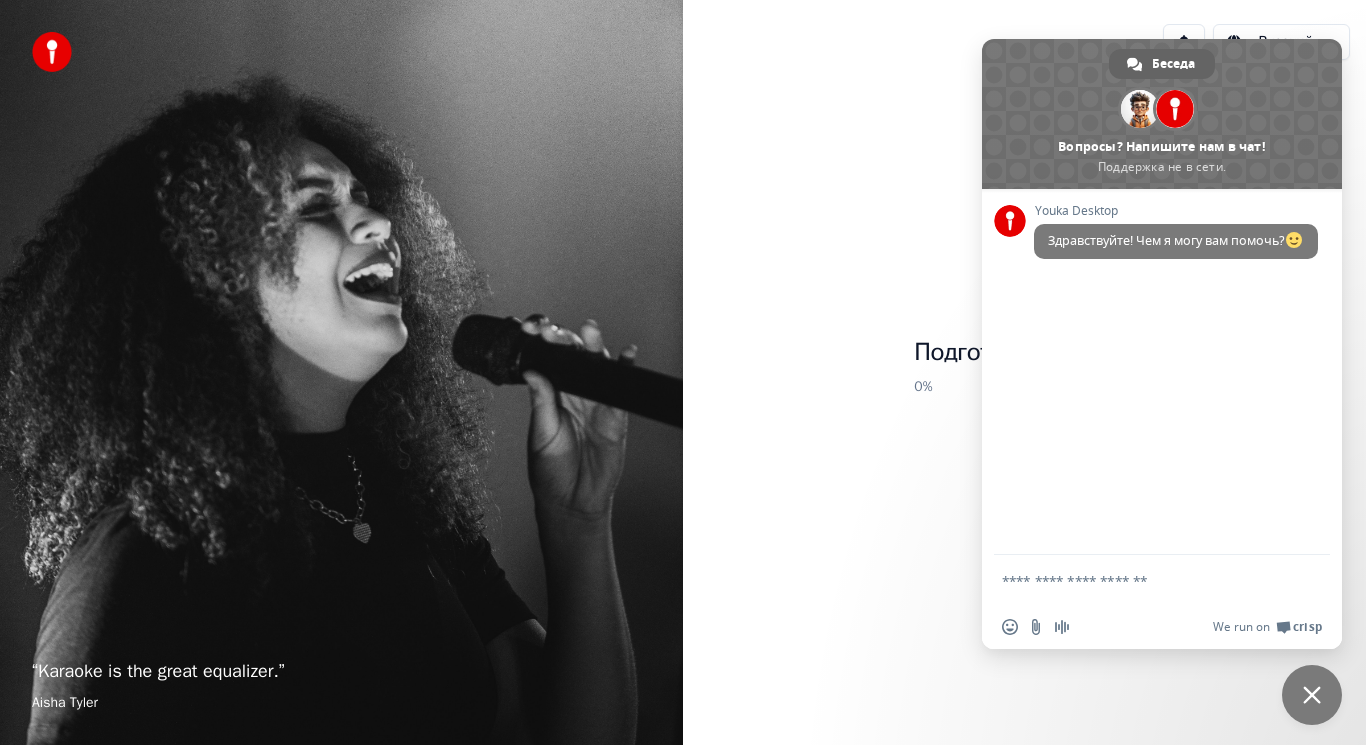 drag, startPoint x: 1307, startPoint y: 687, endPoint x: 54, endPoint y: 98, distance: 1384.5325 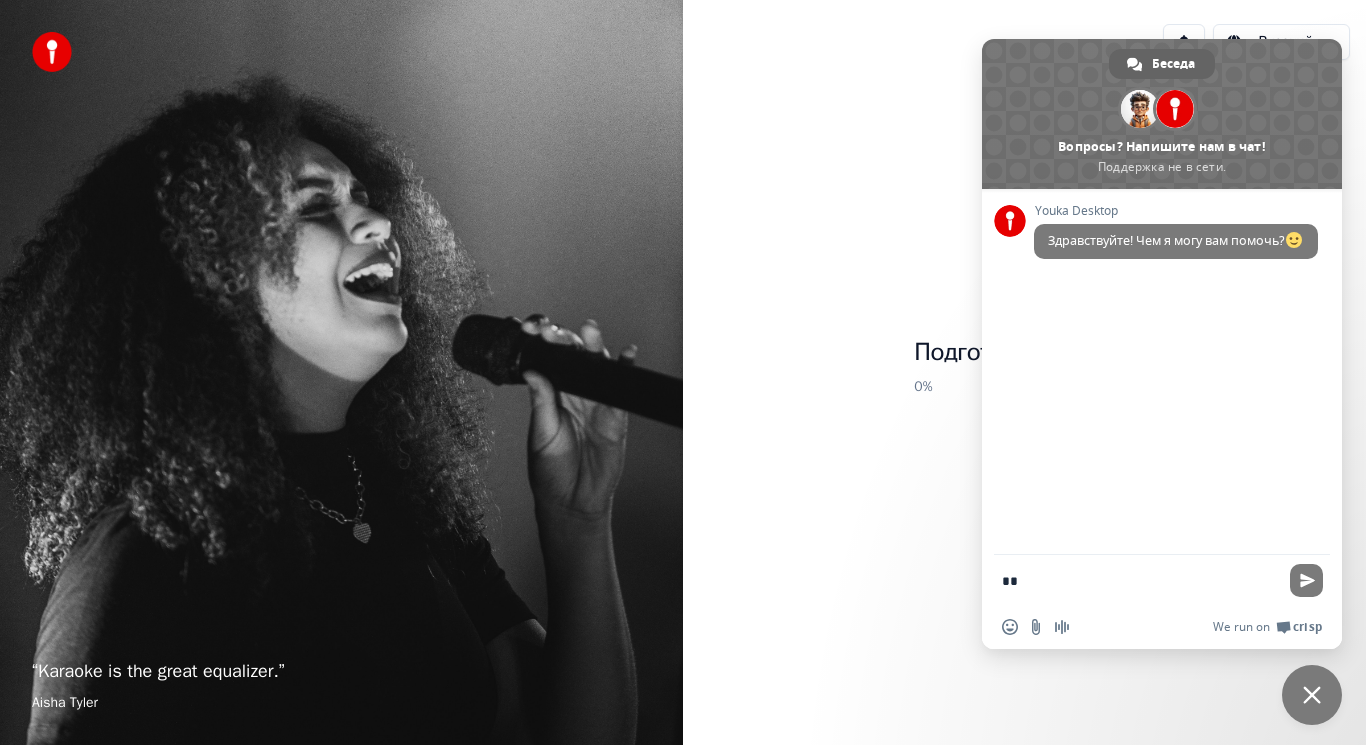 type on "*" 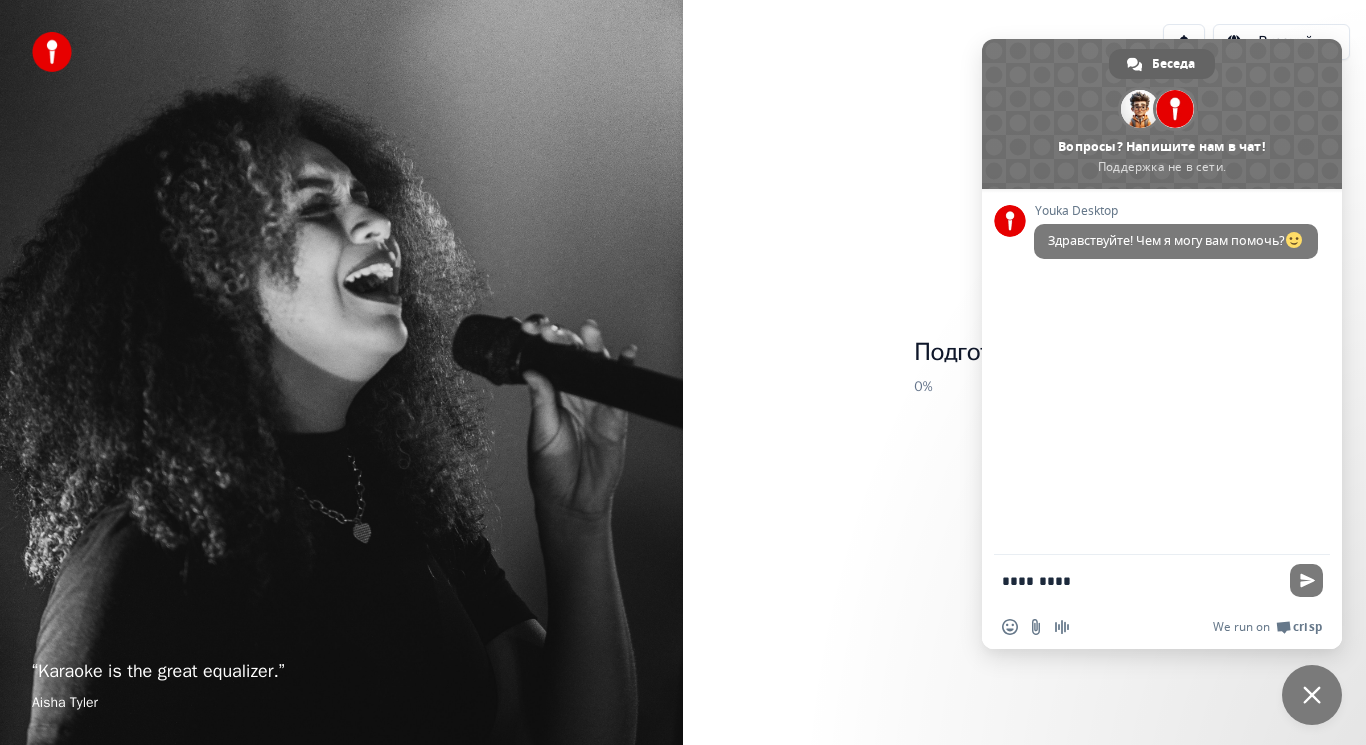 type on "*********" 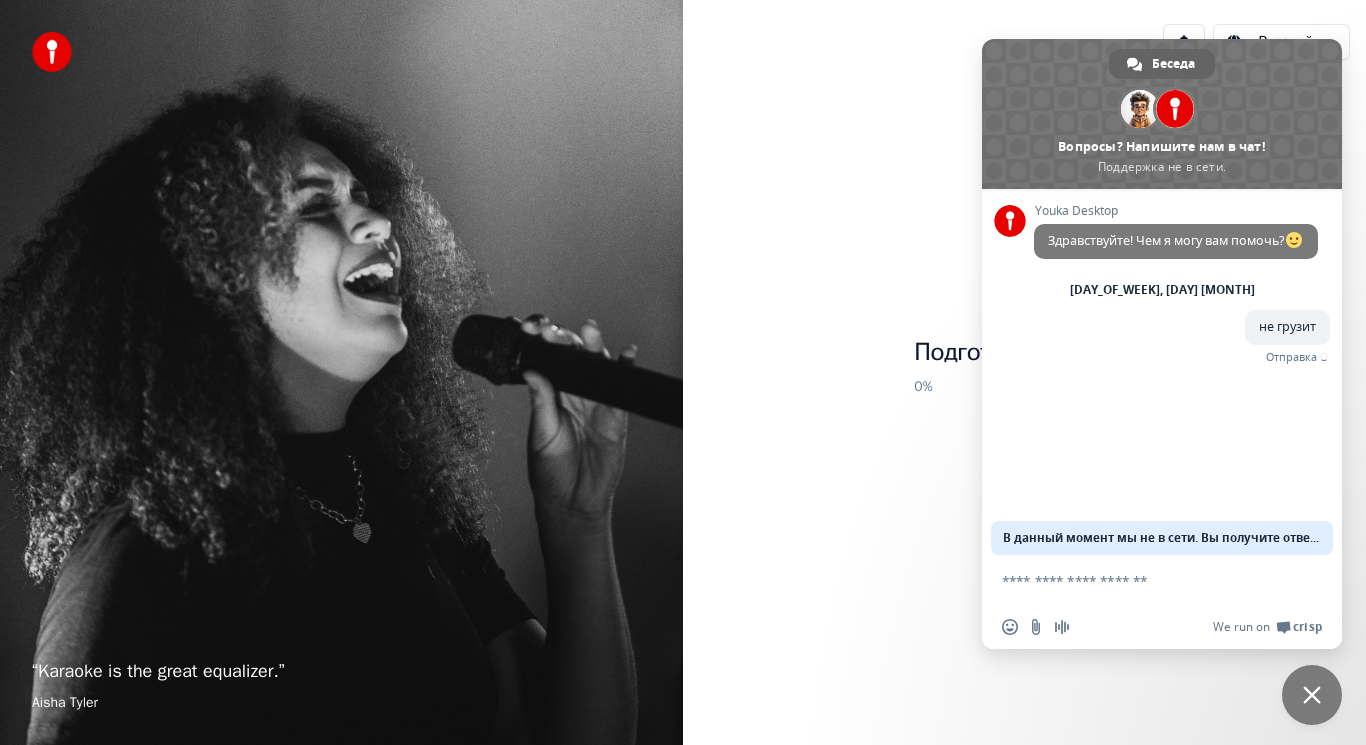 drag, startPoint x: 1063, startPoint y: 527, endPoint x: 1151, endPoint y: 542, distance: 89.26926 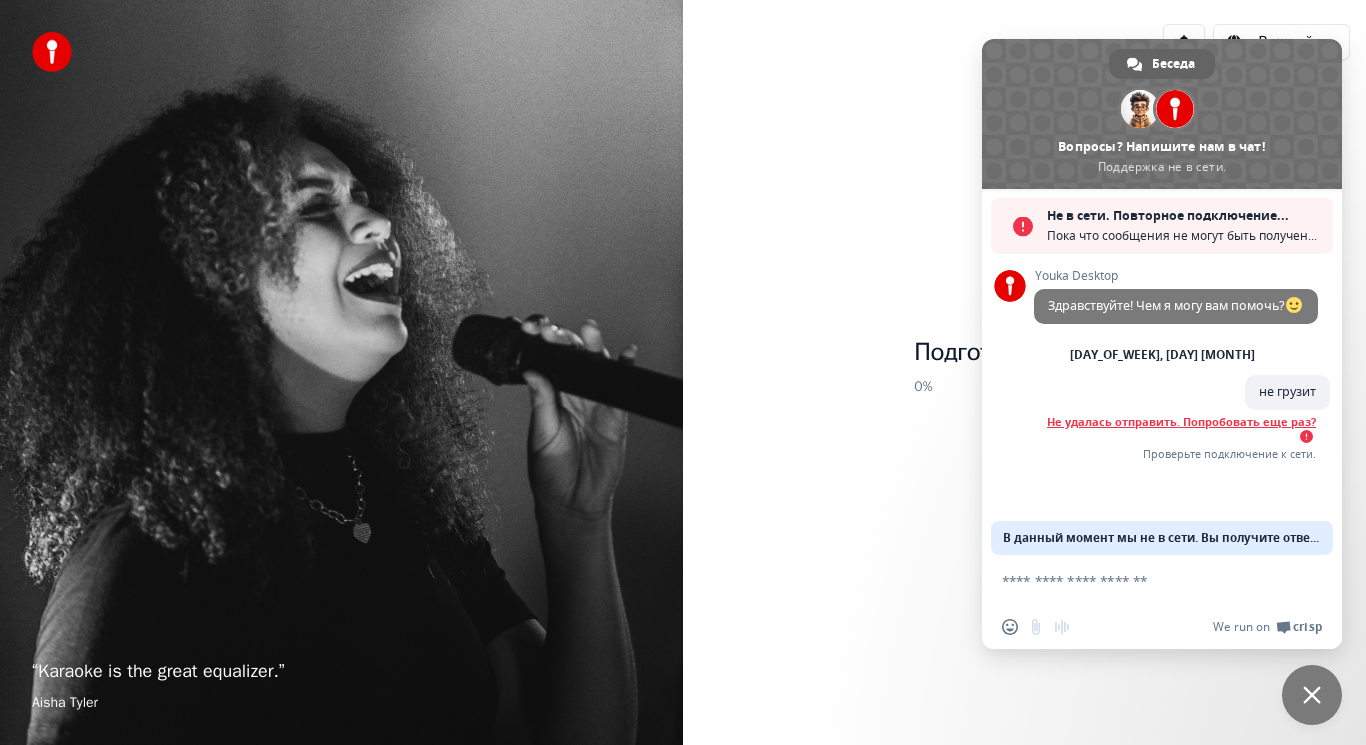 click at bounding box center (1306, 436) 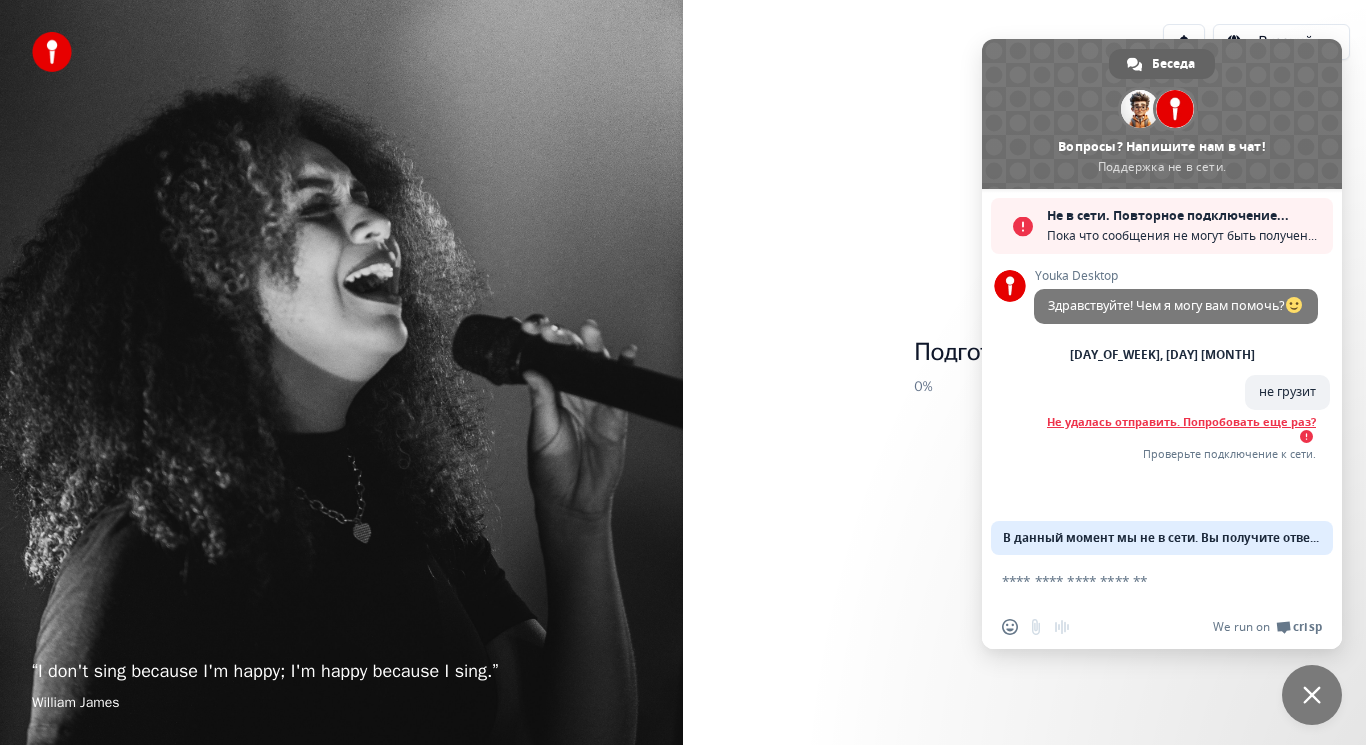 click at bounding box center (1306, 436) 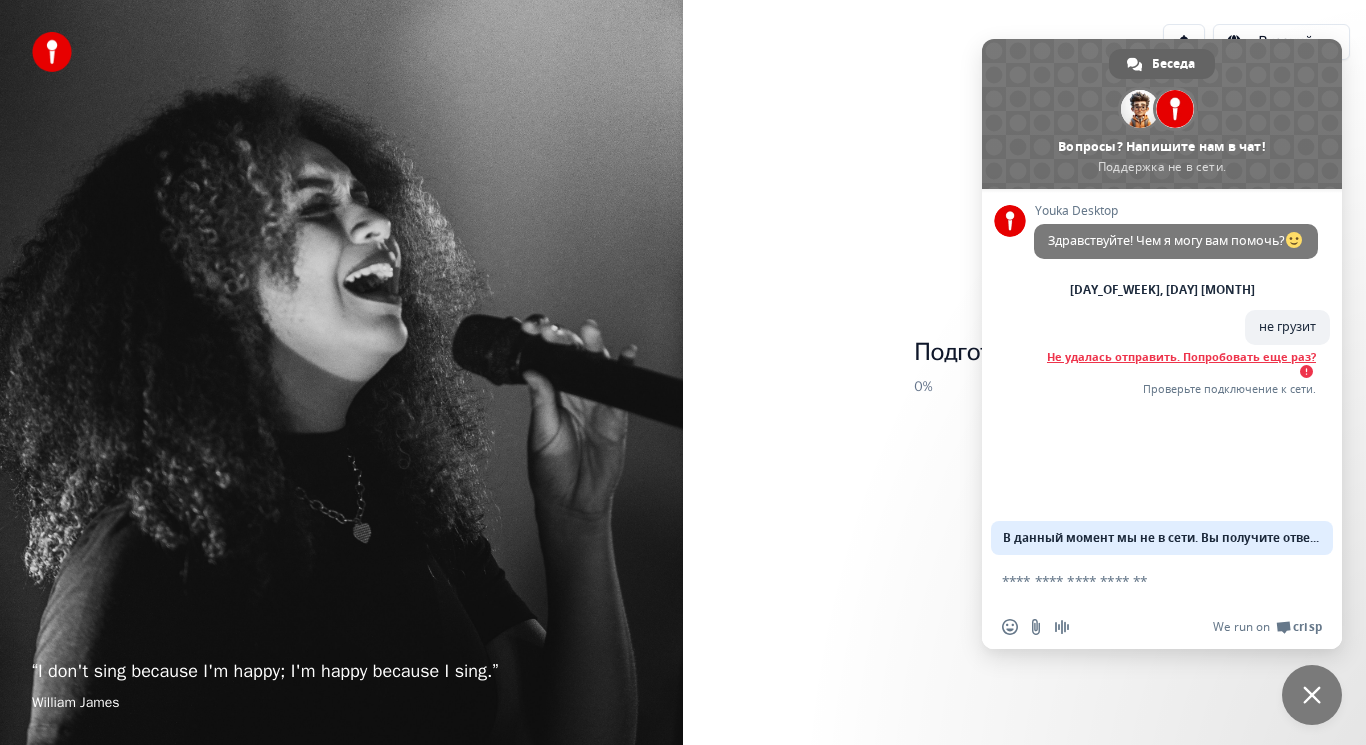 click on "Не удалась отправить. Попробовать еще раз?" at bounding box center [1175, 364] 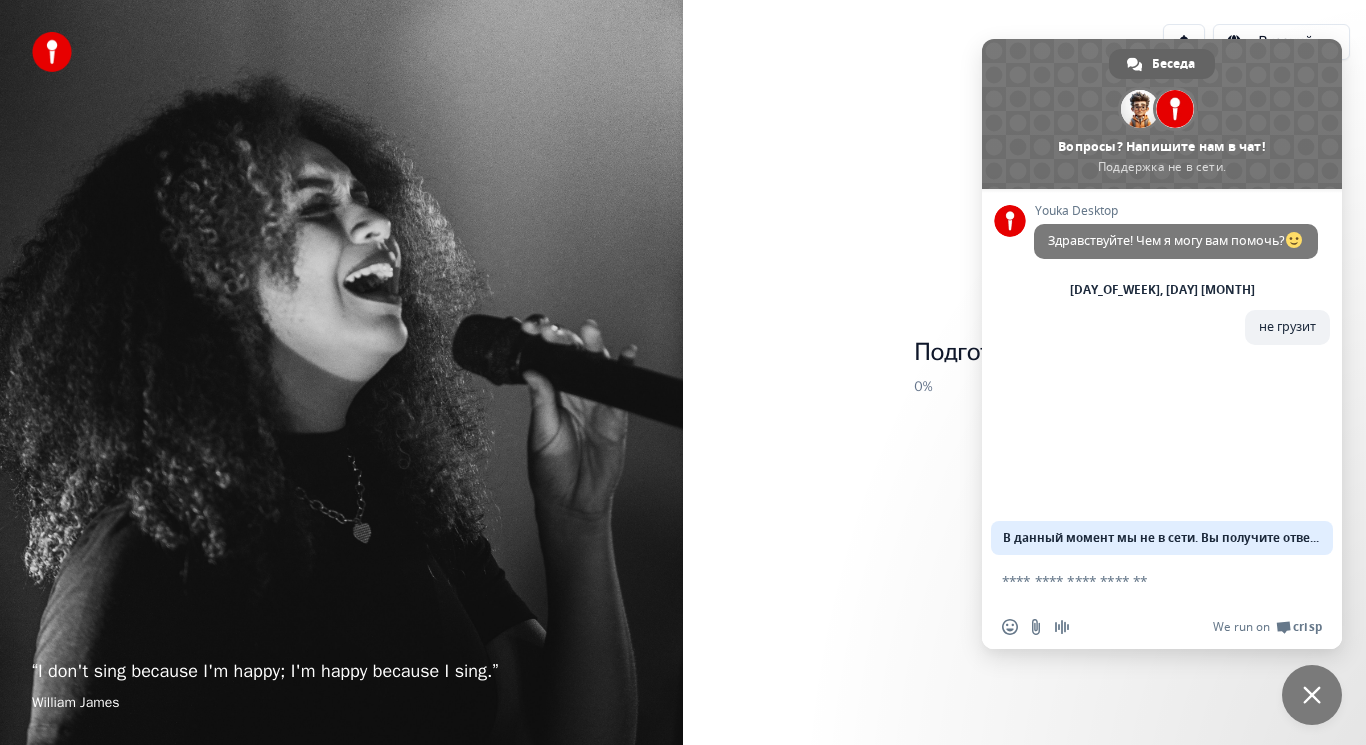 click at bounding box center (1312, 695) 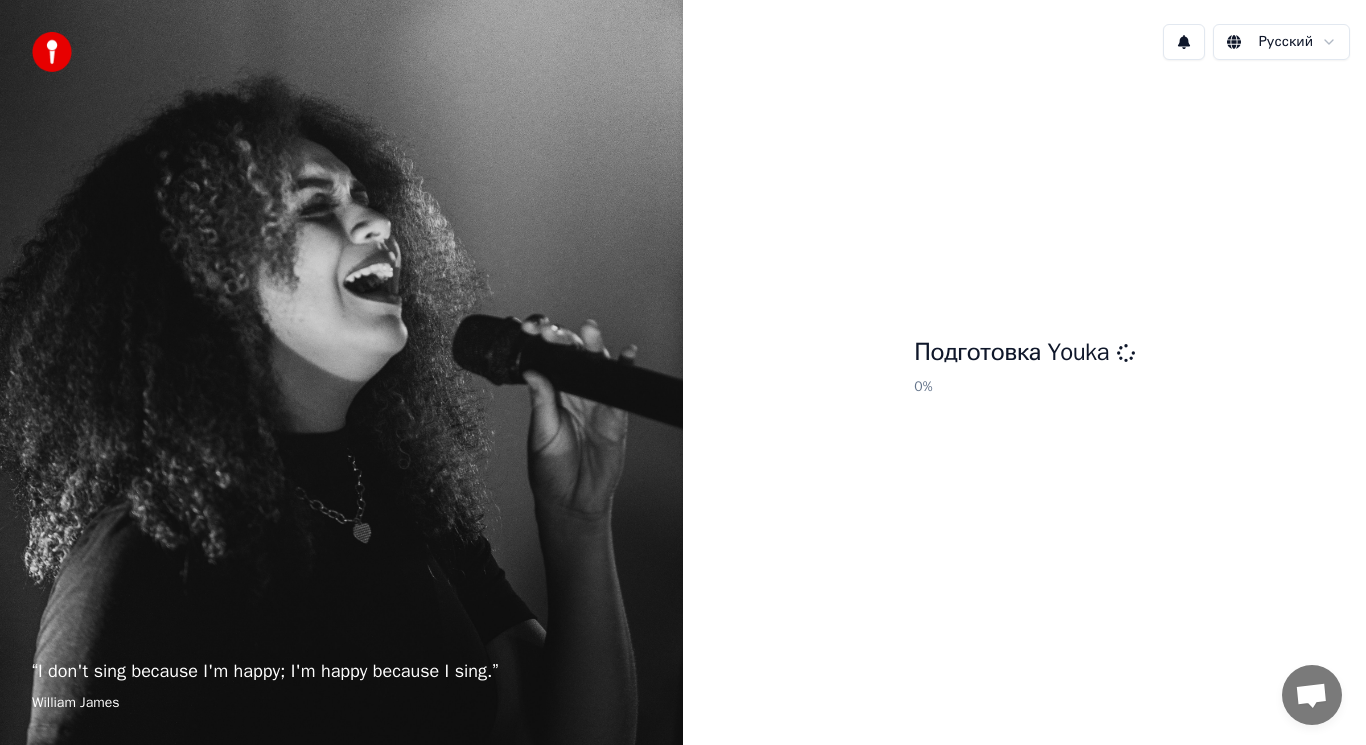 click on "Подготовка Youka 0 %" at bounding box center [1024, 370] 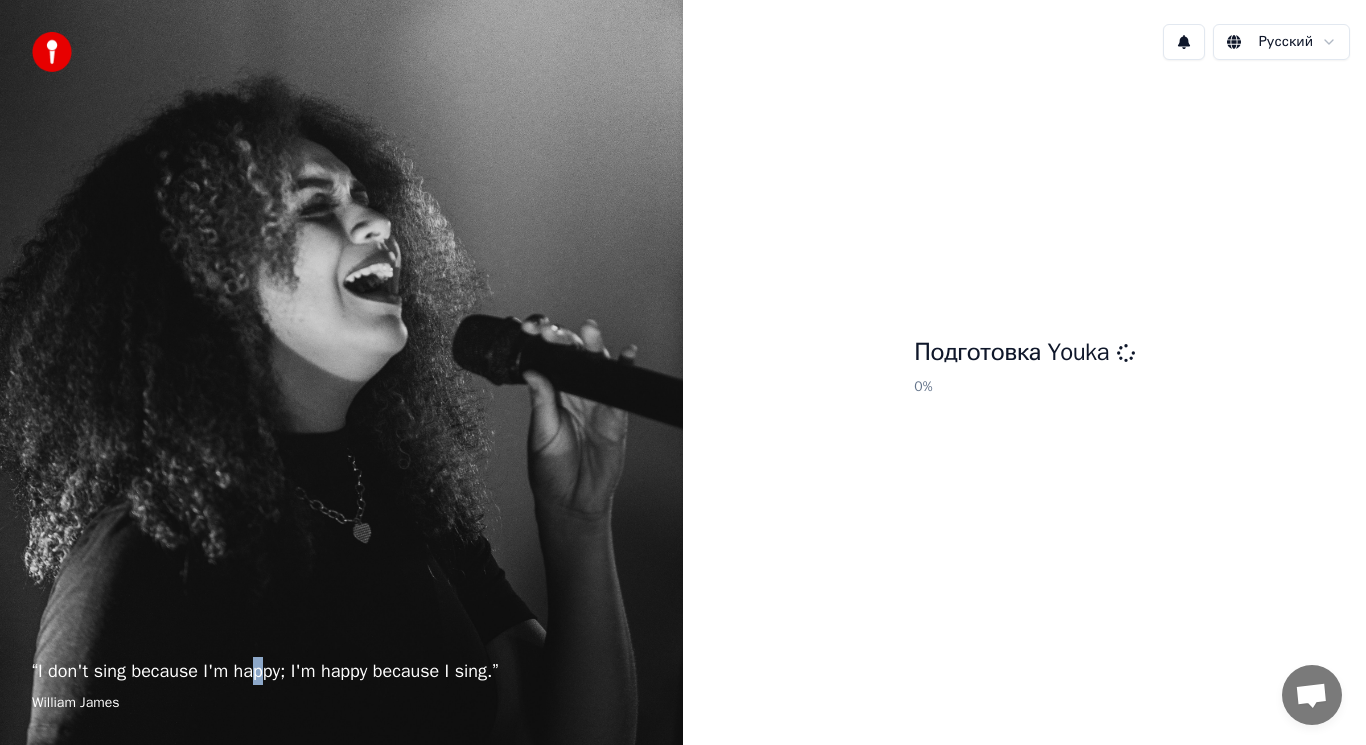 drag, startPoint x: 253, startPoint y: 681, endPoint x: 434, endPoint y: 689, distance: 181.17671 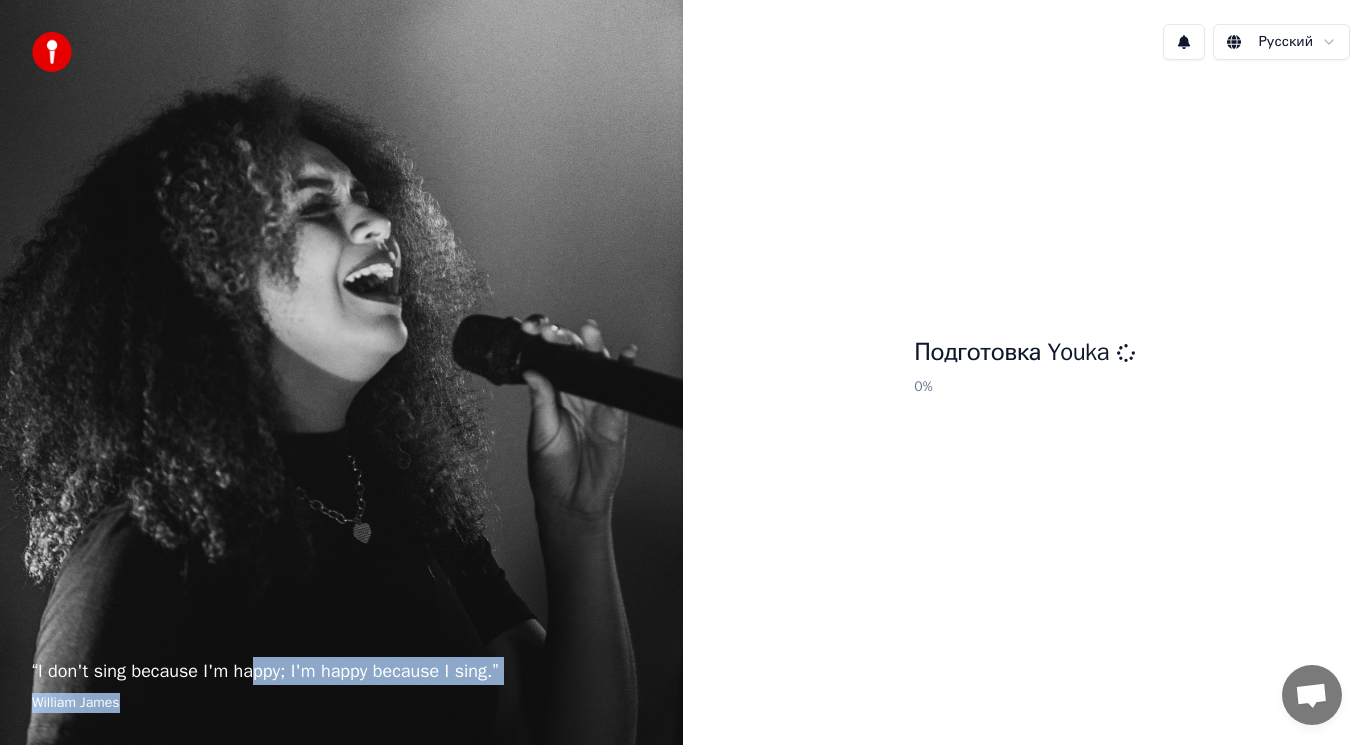 click on "William James" at bounding box center [341, 703] 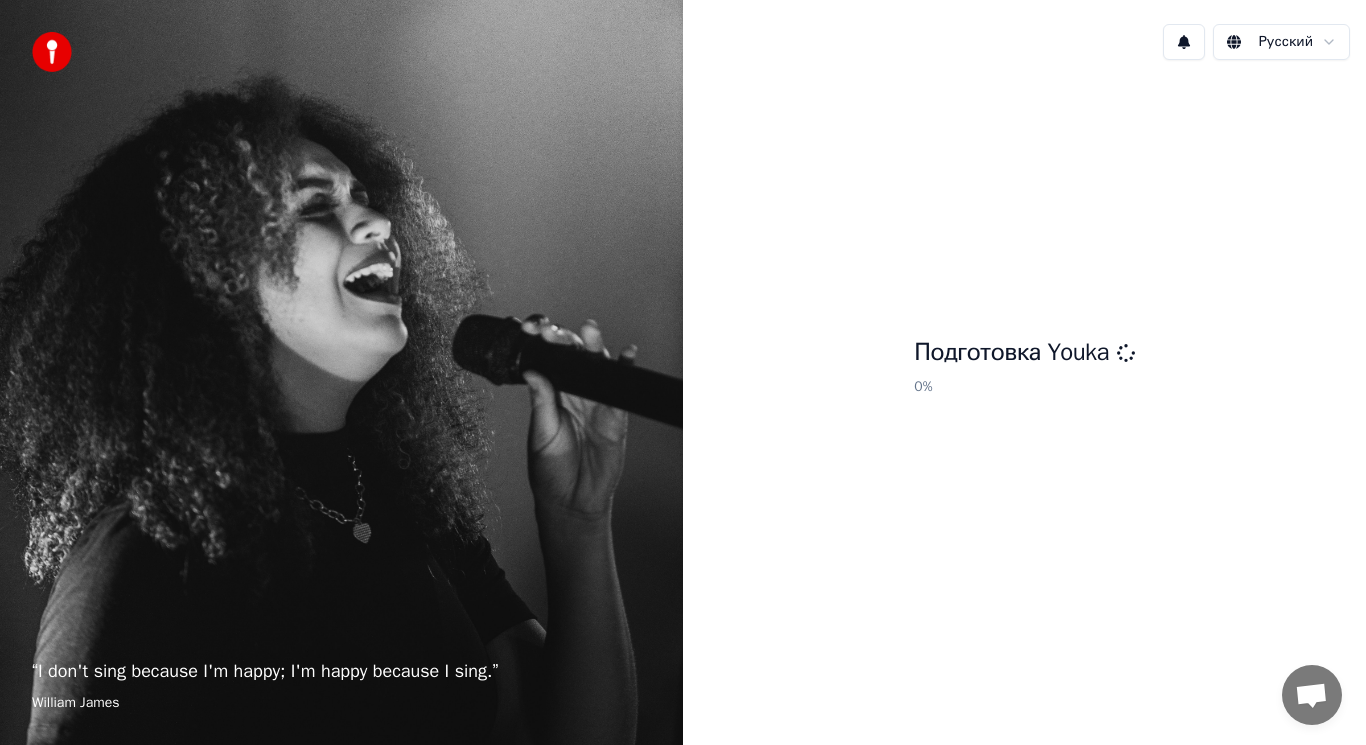 click at bounding box center (1311, 697) 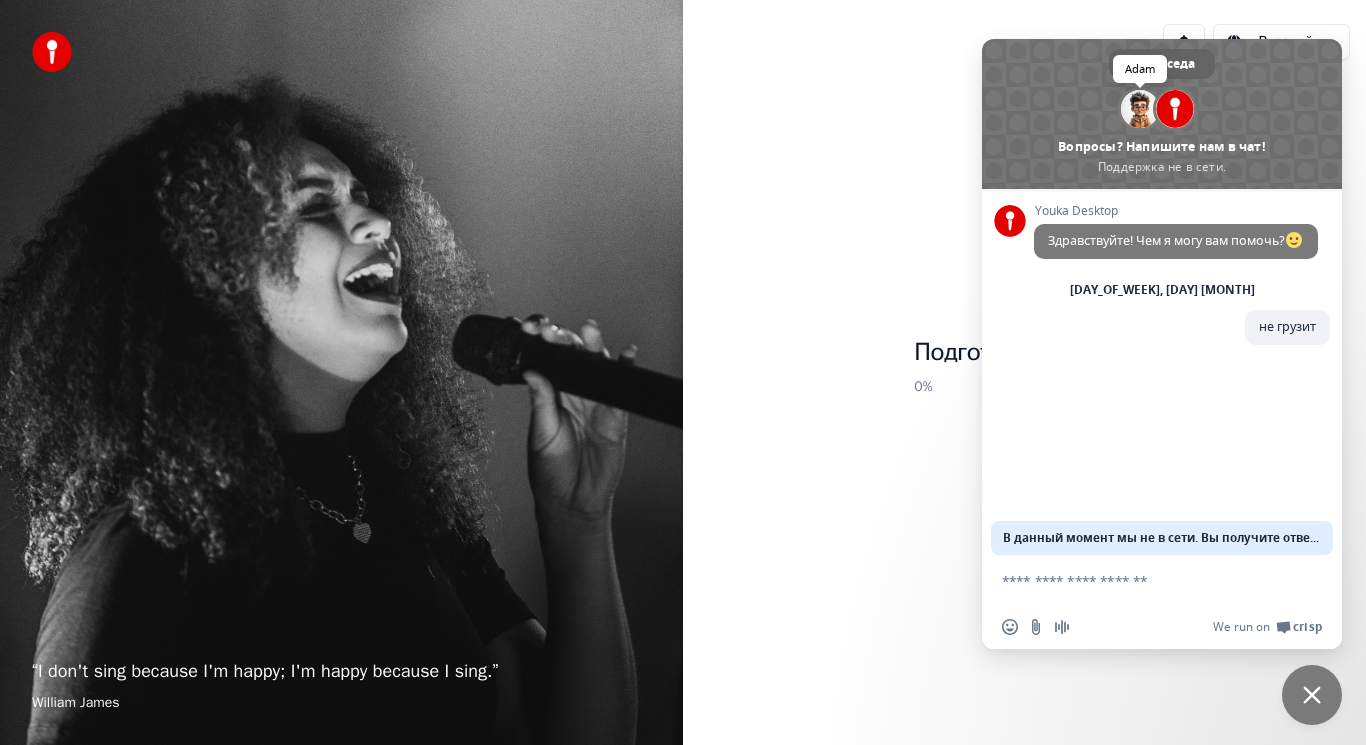 click at bounding box center [1140, 109] 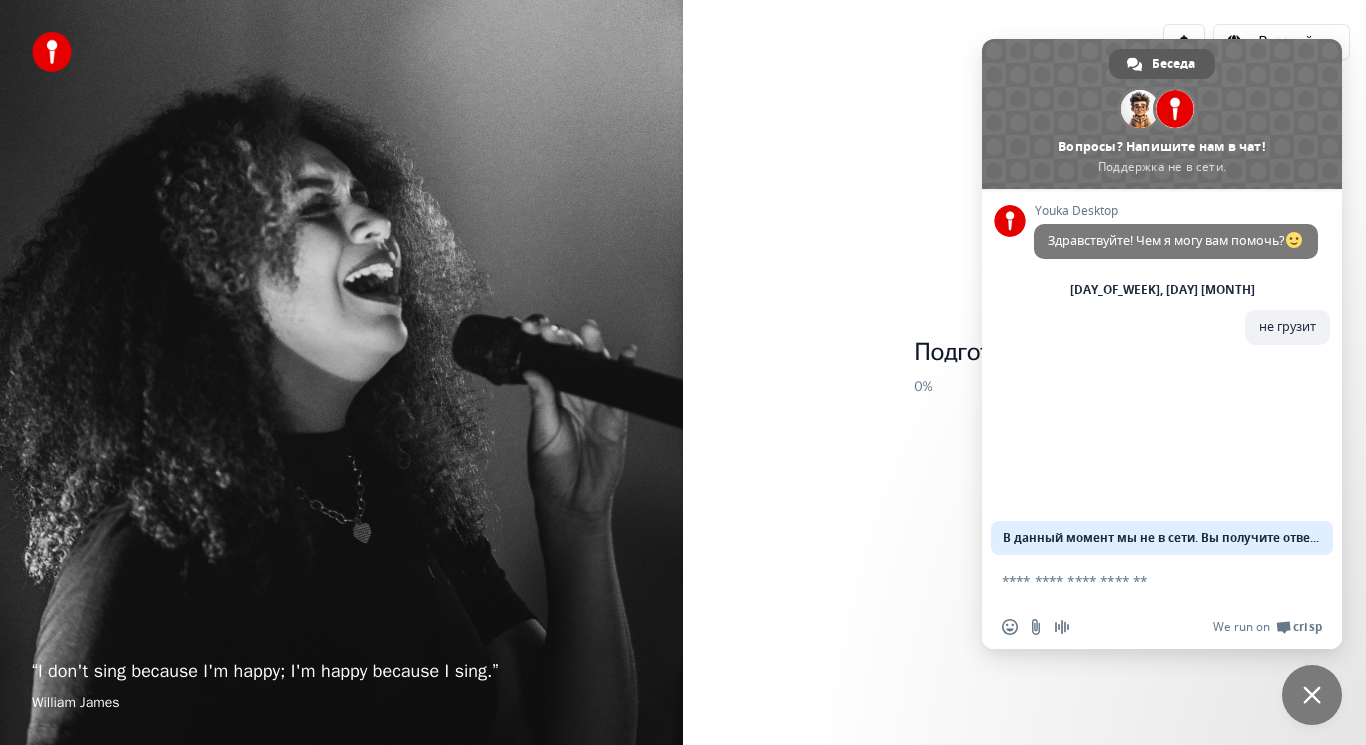 click on "Беседа" at bounding box center [1173, 64] 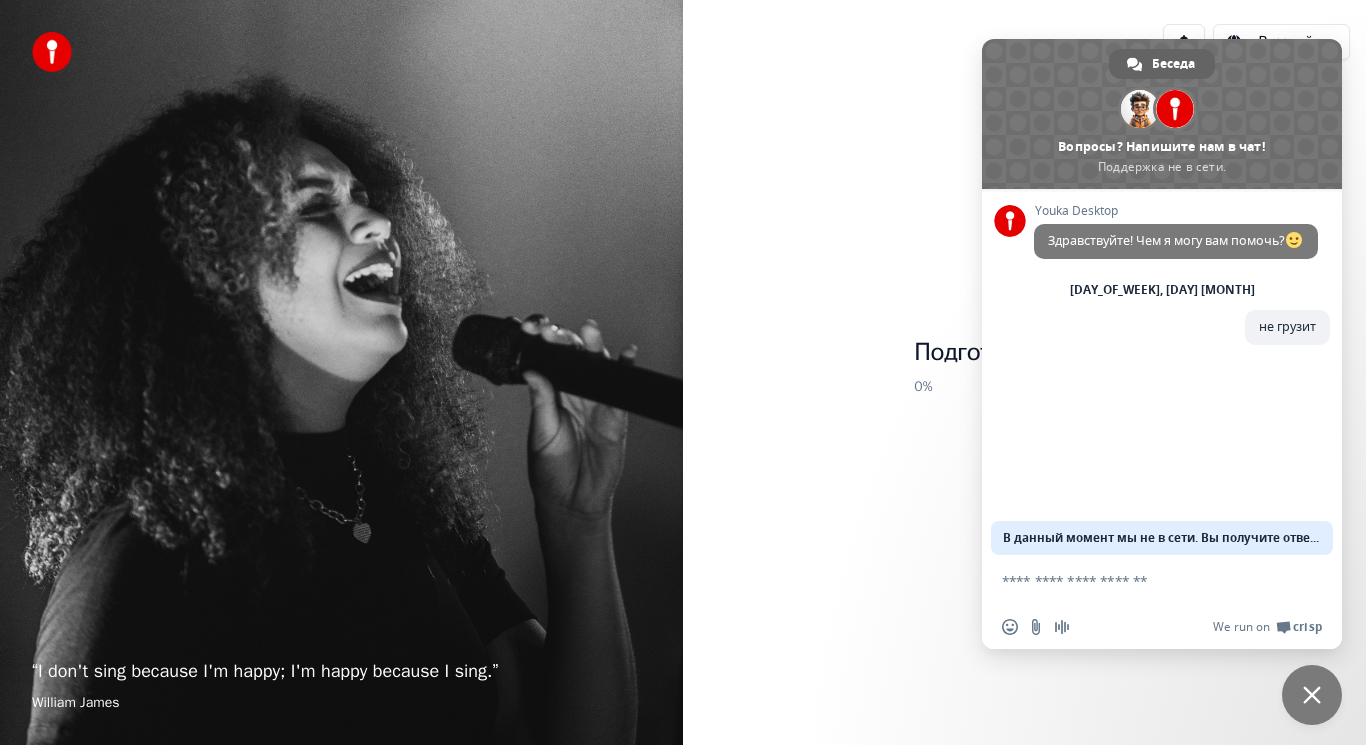 click at bounding box center (1175, 109) 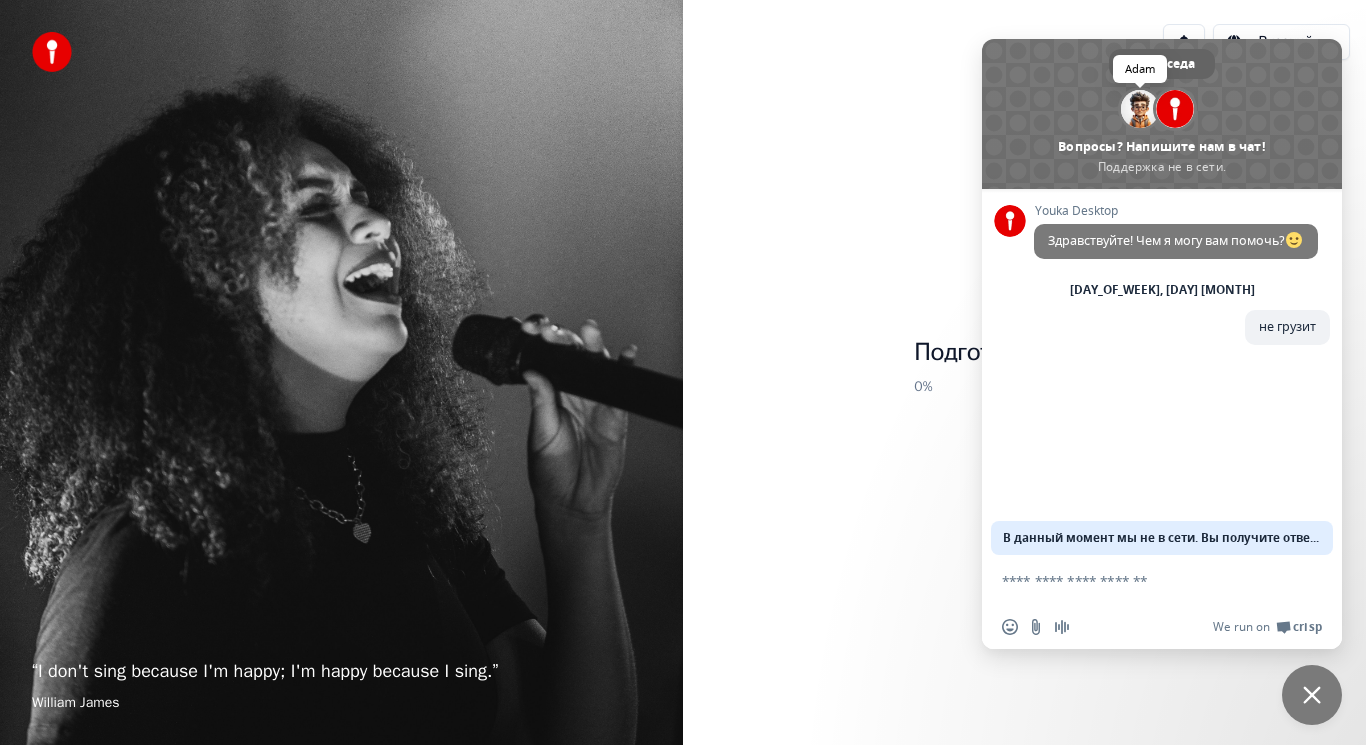 click at bounding box center [1140, 109] 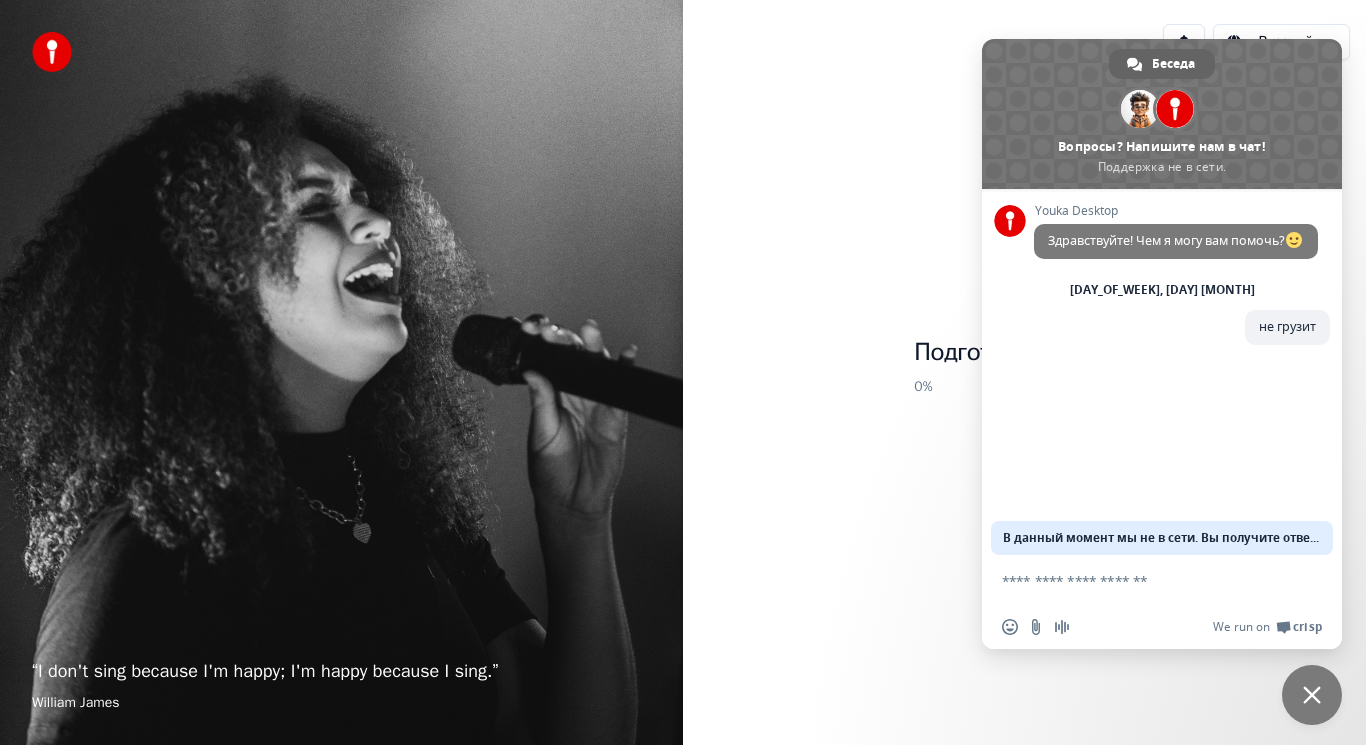 click at bounding box center (1175, 109) 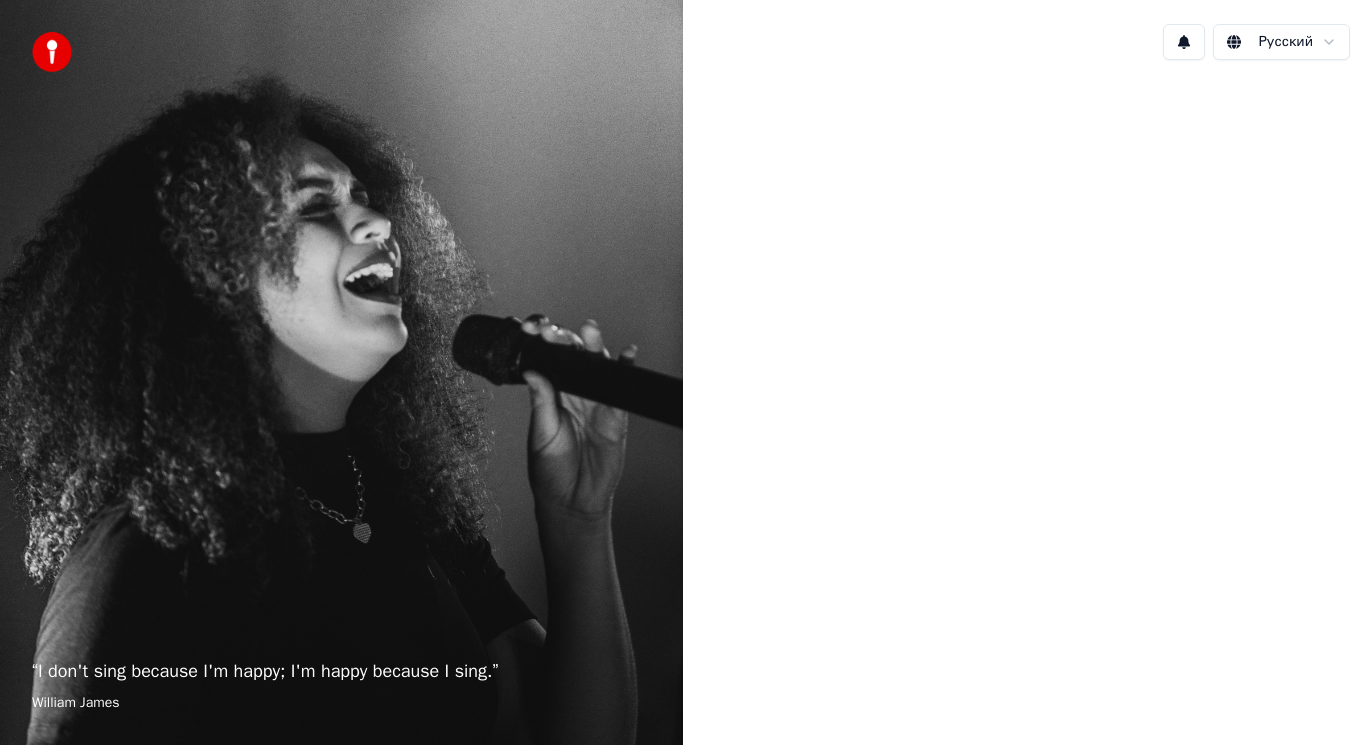 scroll, scrollTop: 0, scrollLeft: 0, axis: both 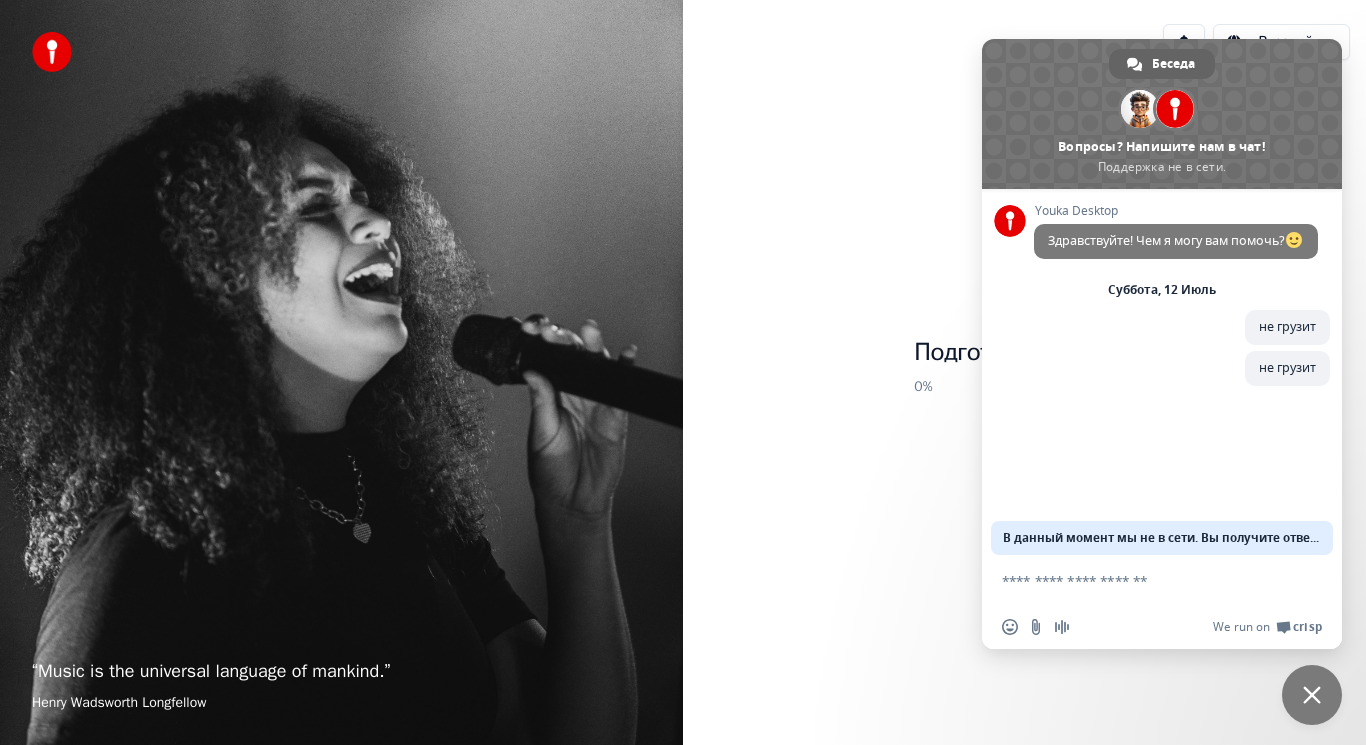 click at bounding box center (1162, 114) 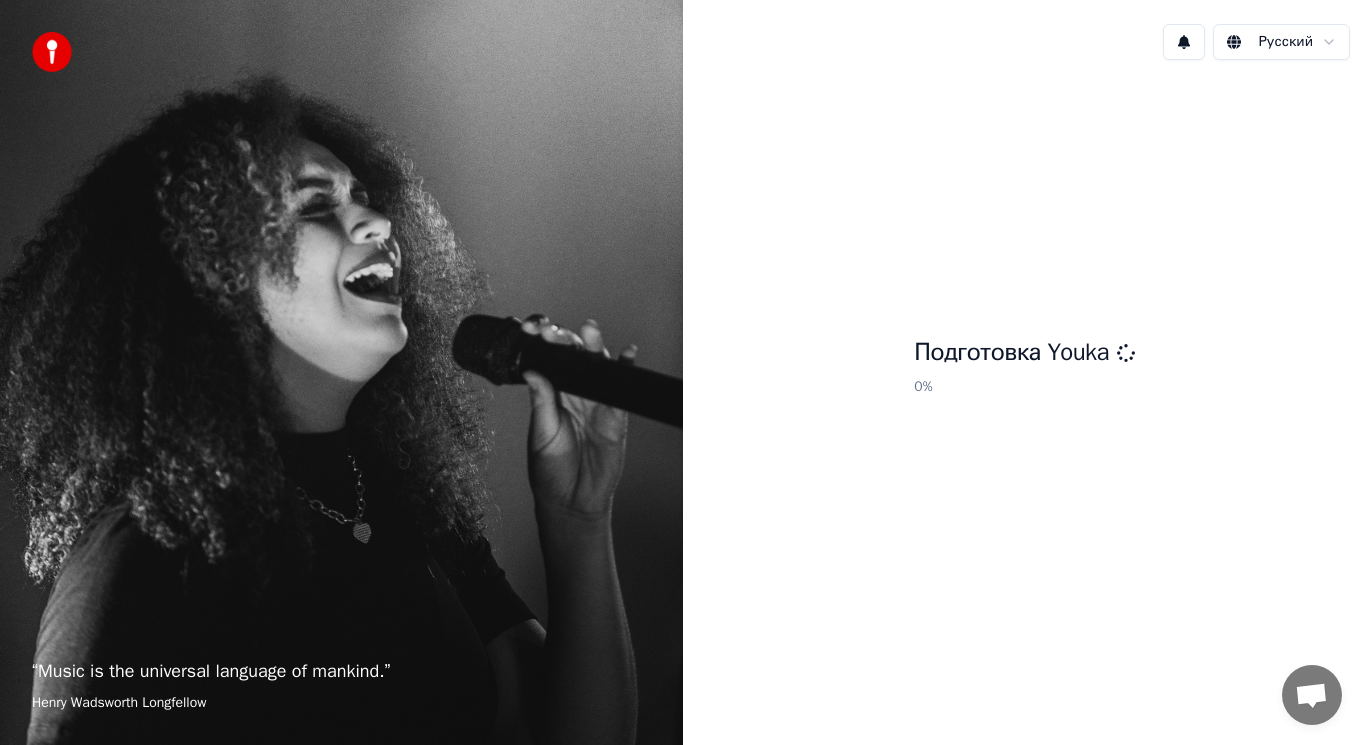 click on "Подготовка Youka 0 %" at bounding box center (1024, 370) 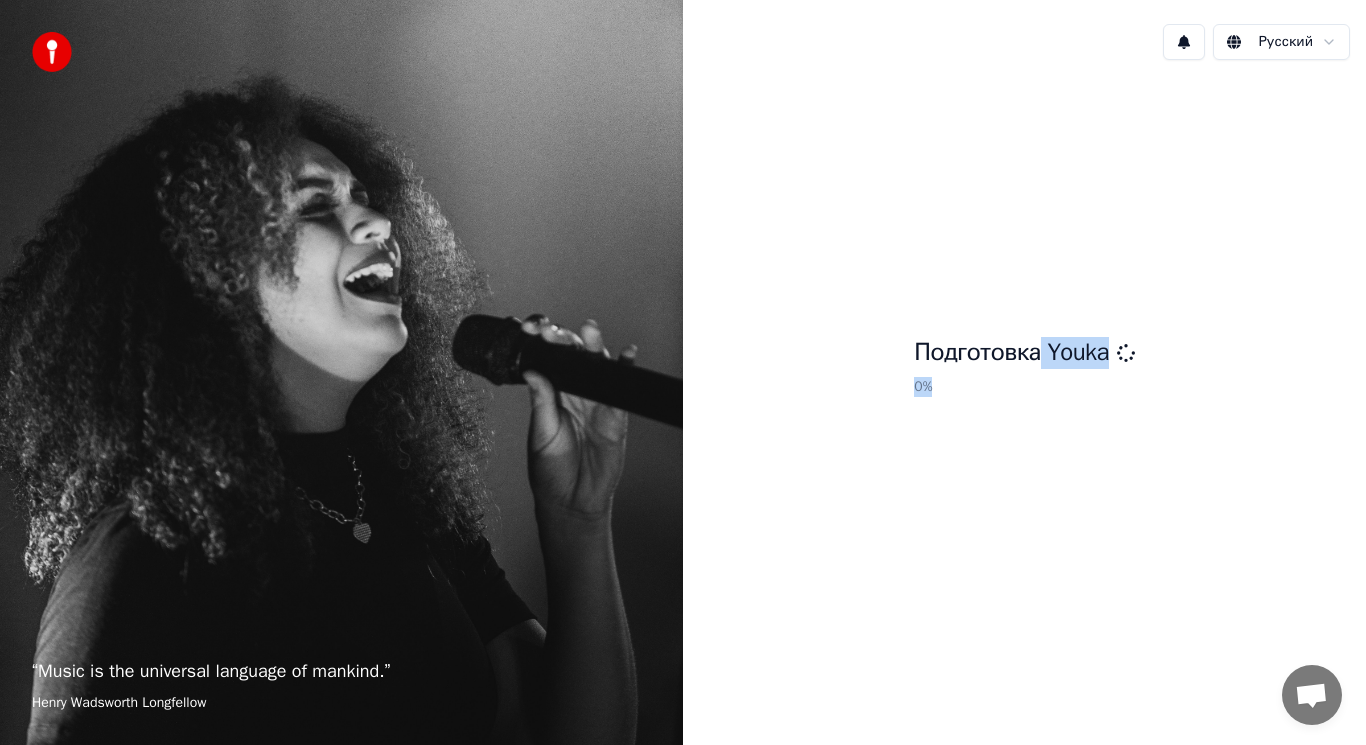 drag, startPoint x: 1037, startPoint y: 343, endPoint x: 1330, endPoint y: 406, distance: 299.6965 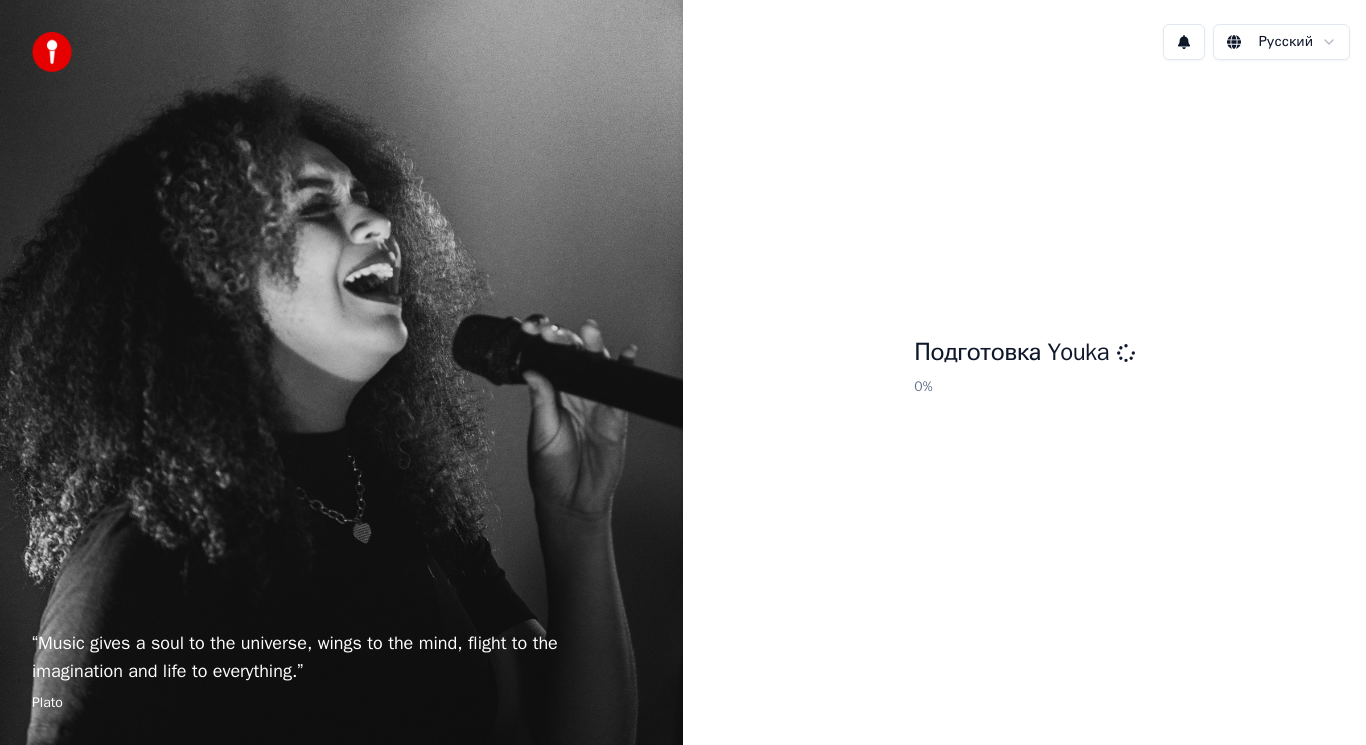 scroll, scrollTop: 0, scrollLeft: 0, axis: both 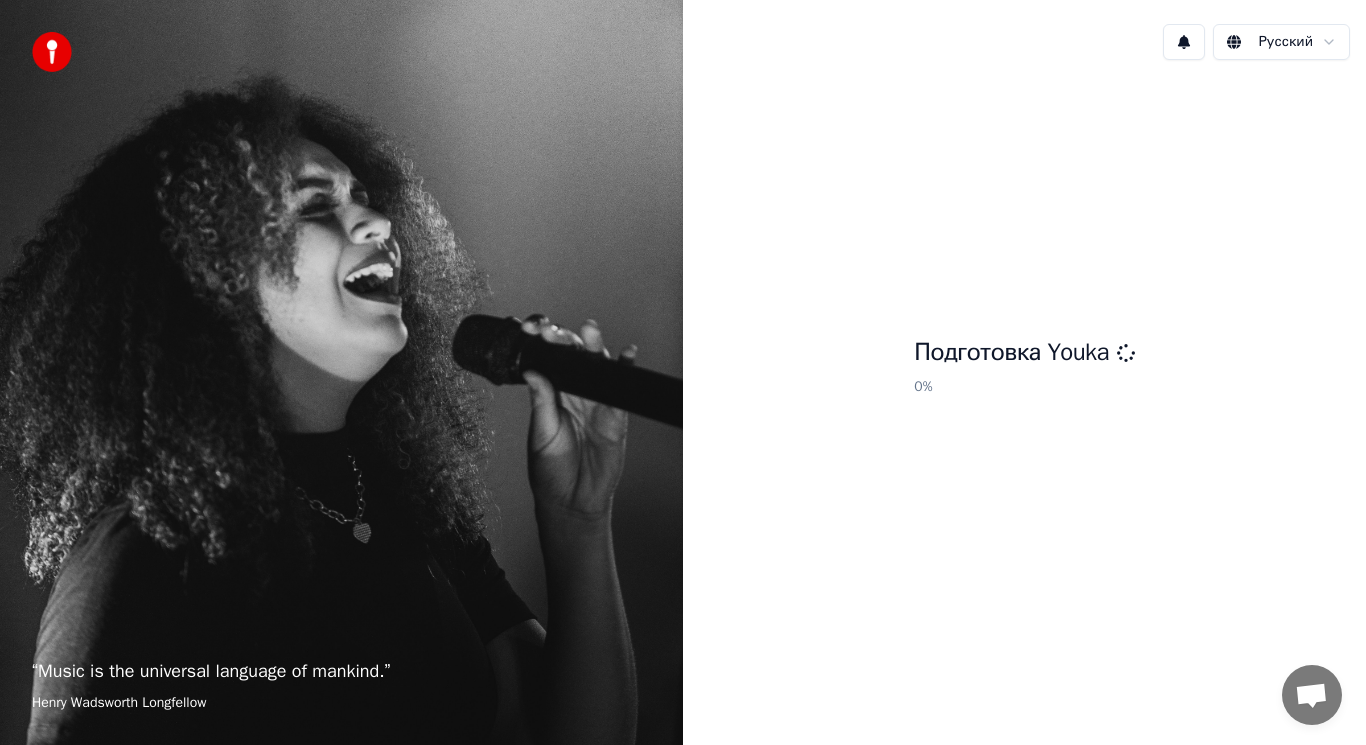click on "Подготовка Youka 0 %" at bounding box center (1024, 370) 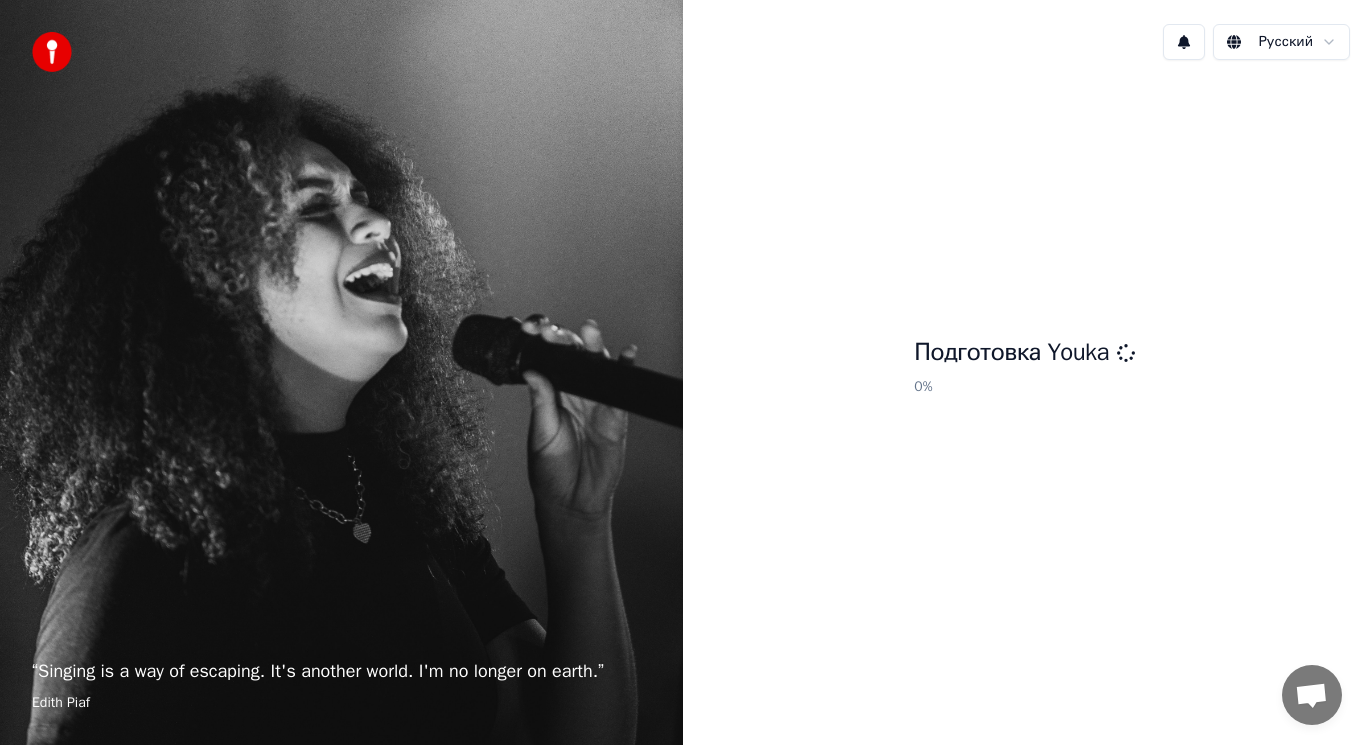 scroll, scrollTop: 0, scrollLeft: 0, axis: both 